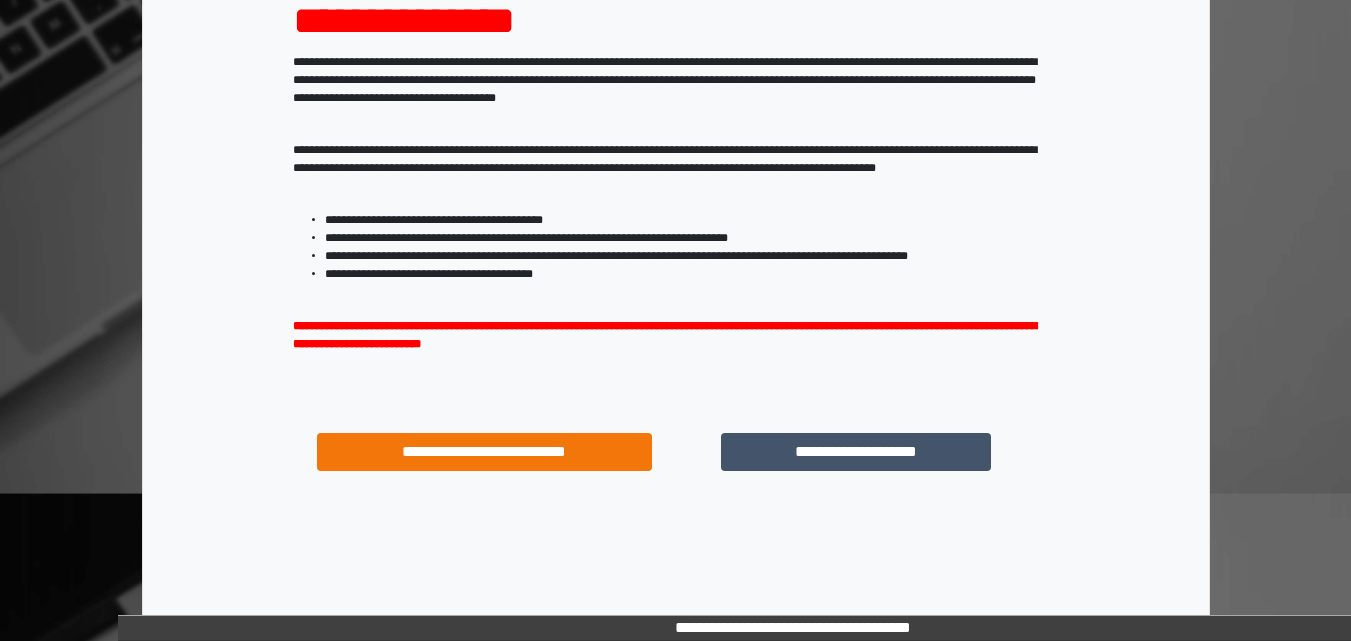 scroll, scrollTop: 287, scrollLeft: 0, axis: vertical 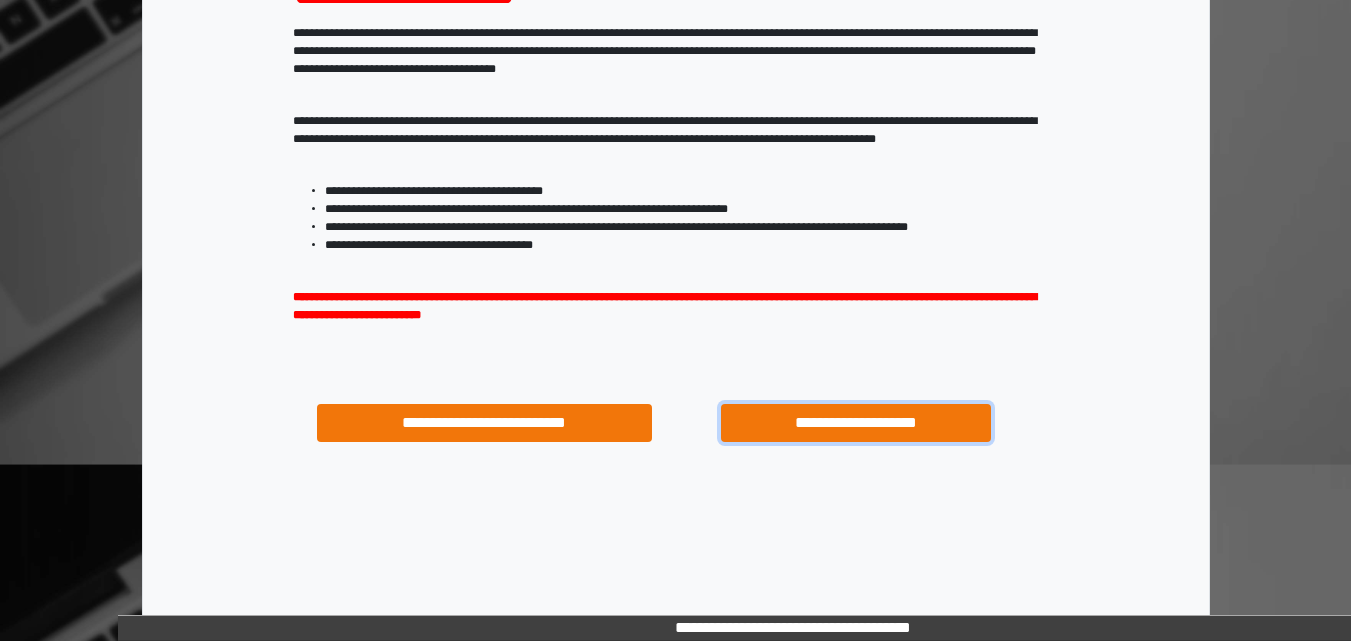 click on "**********" at bounding box center [855, 423] 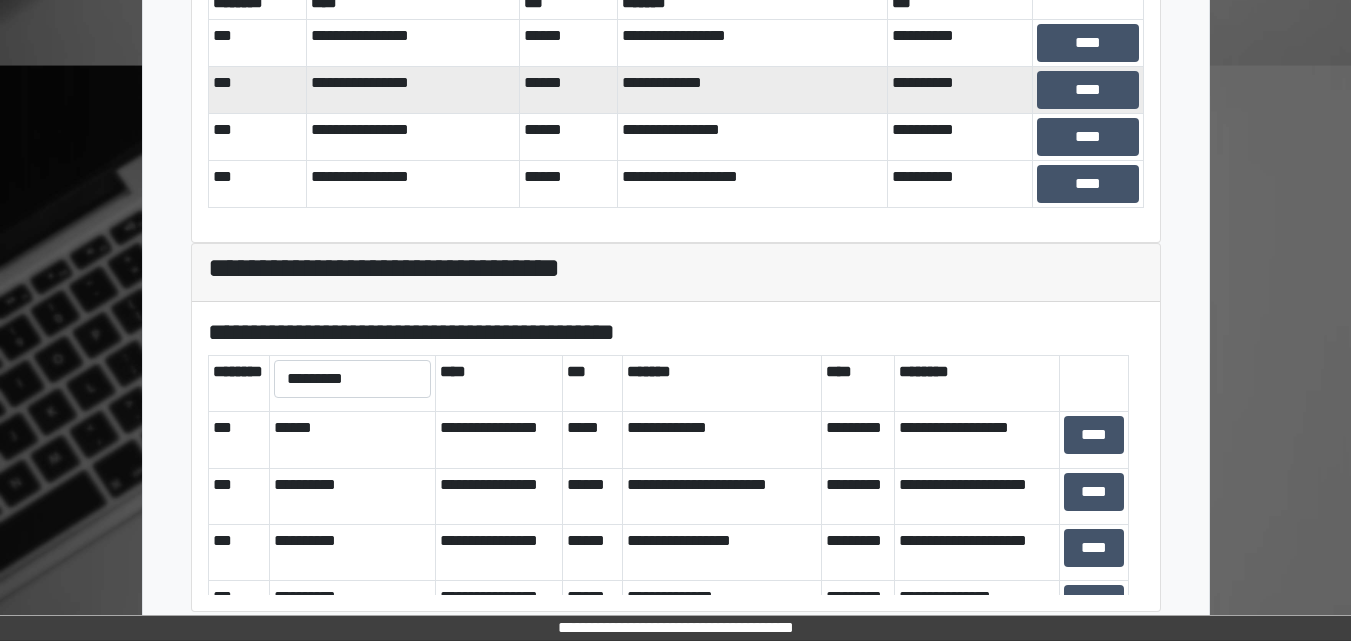 scroll, scrollTop: 698, scrollLeft: 0, axis: vertical 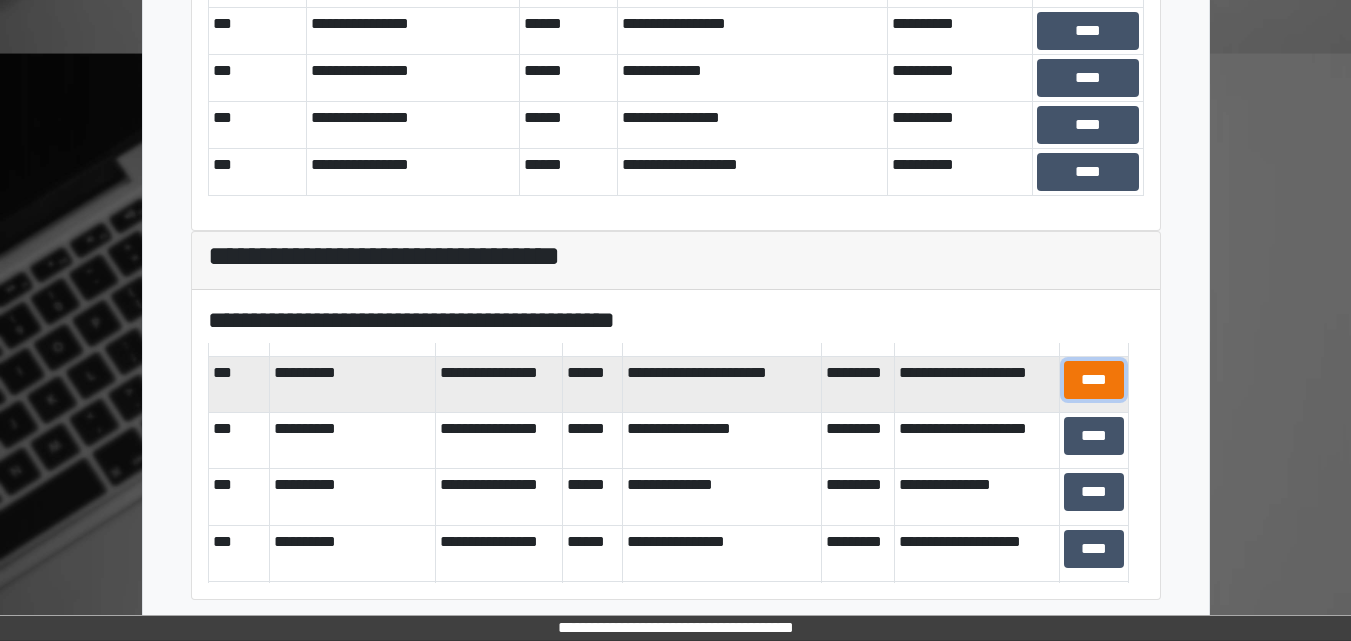 click on "****" at bounding box center (1094, 380) 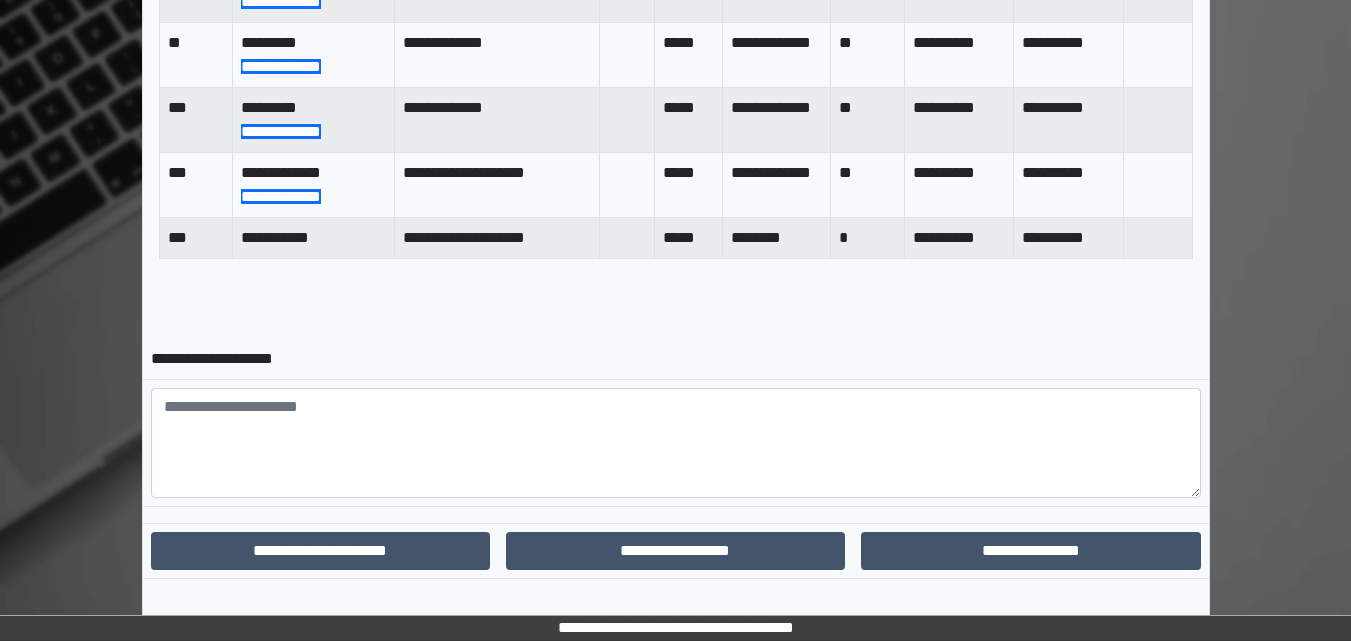 scroll, scrollTop: 998, scrollLeft: 0, axis: vertical 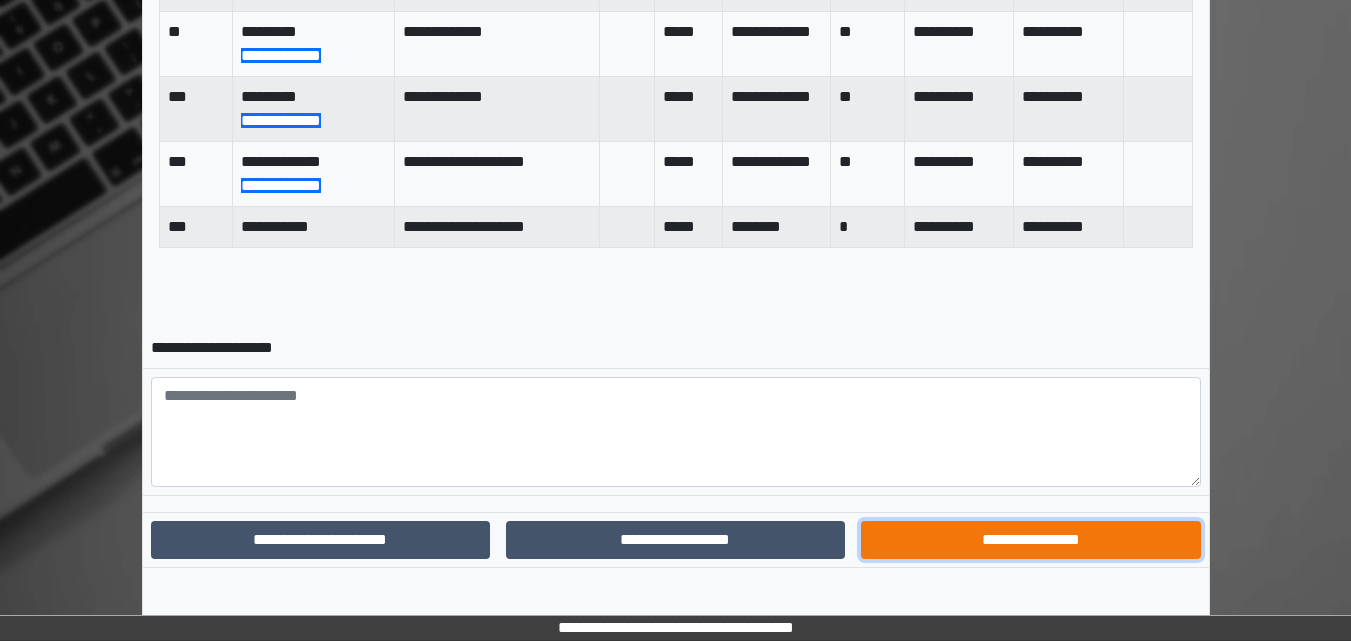 click on "**********" at bounding box center [1030, 540] 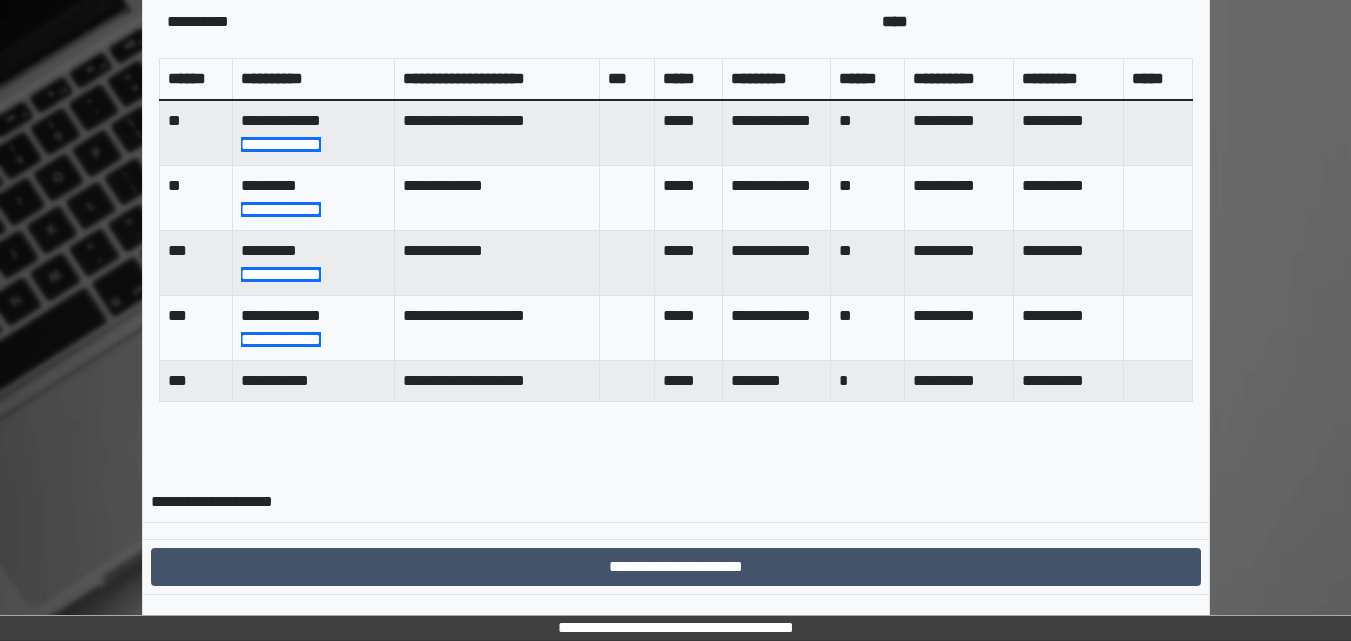 scroll, scrollTop: 903, scrollLeft: 0, axis: vertical 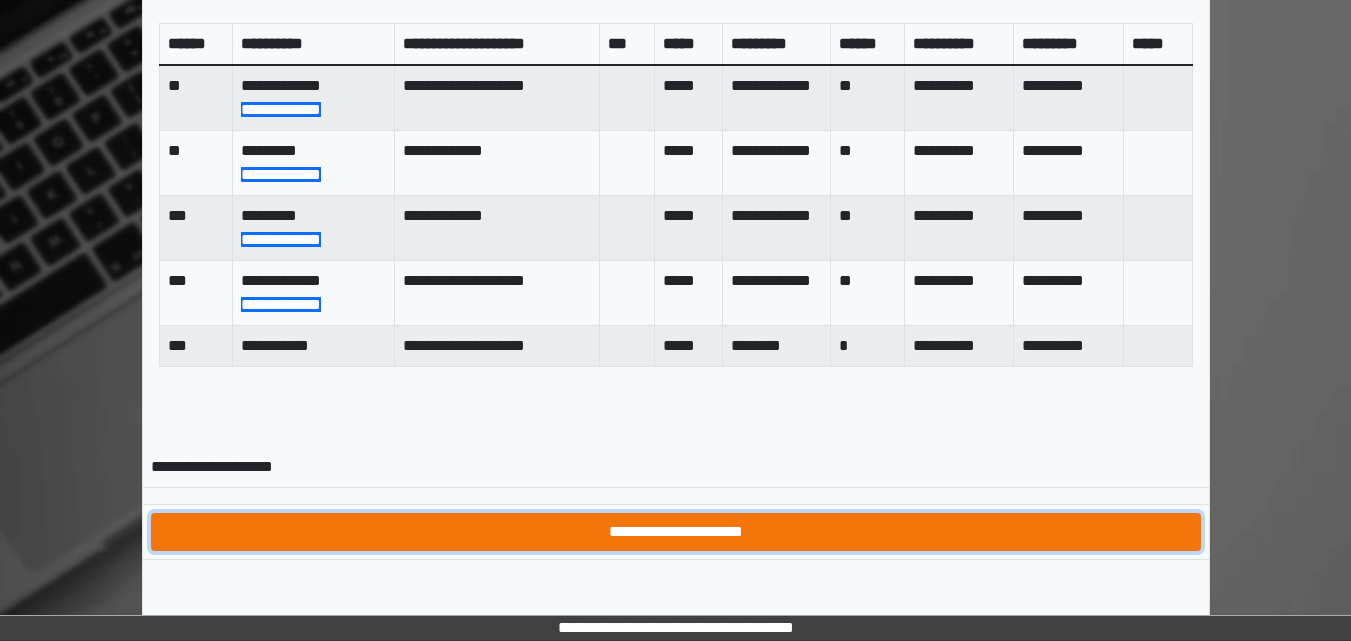 click on "**********" at bounding box center (676, 532) 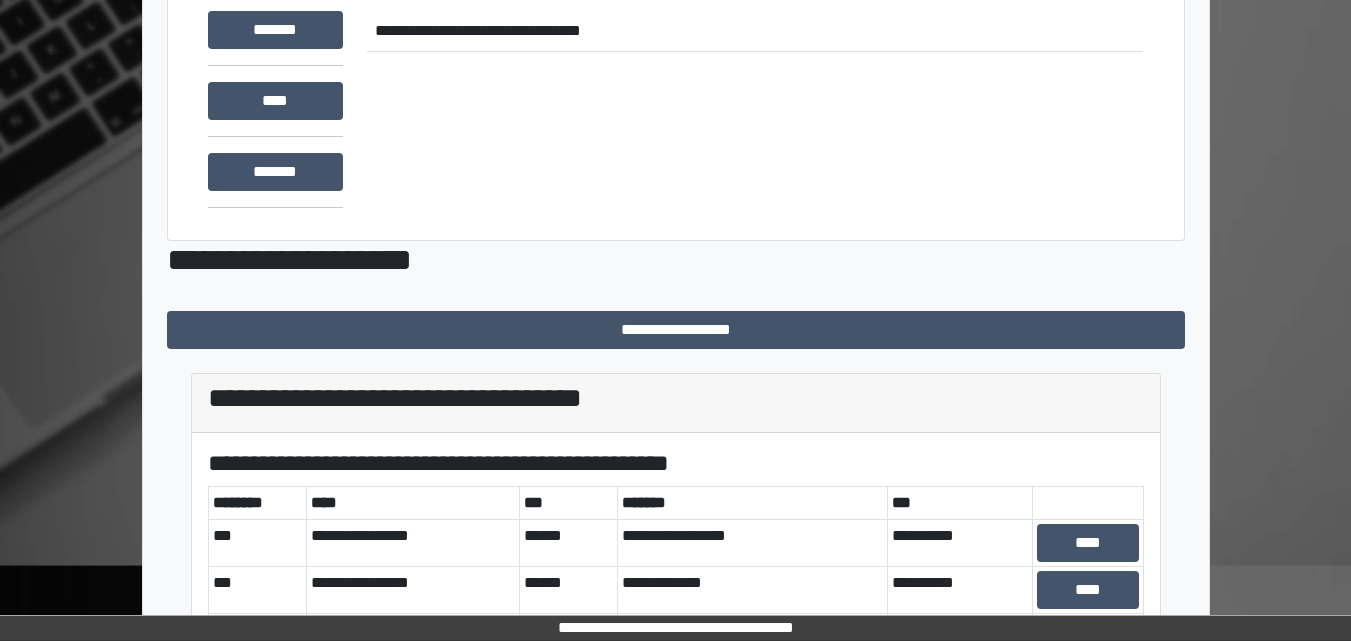 scroll, scrollTop: 200, scrollLeft: 0, axis: vertical 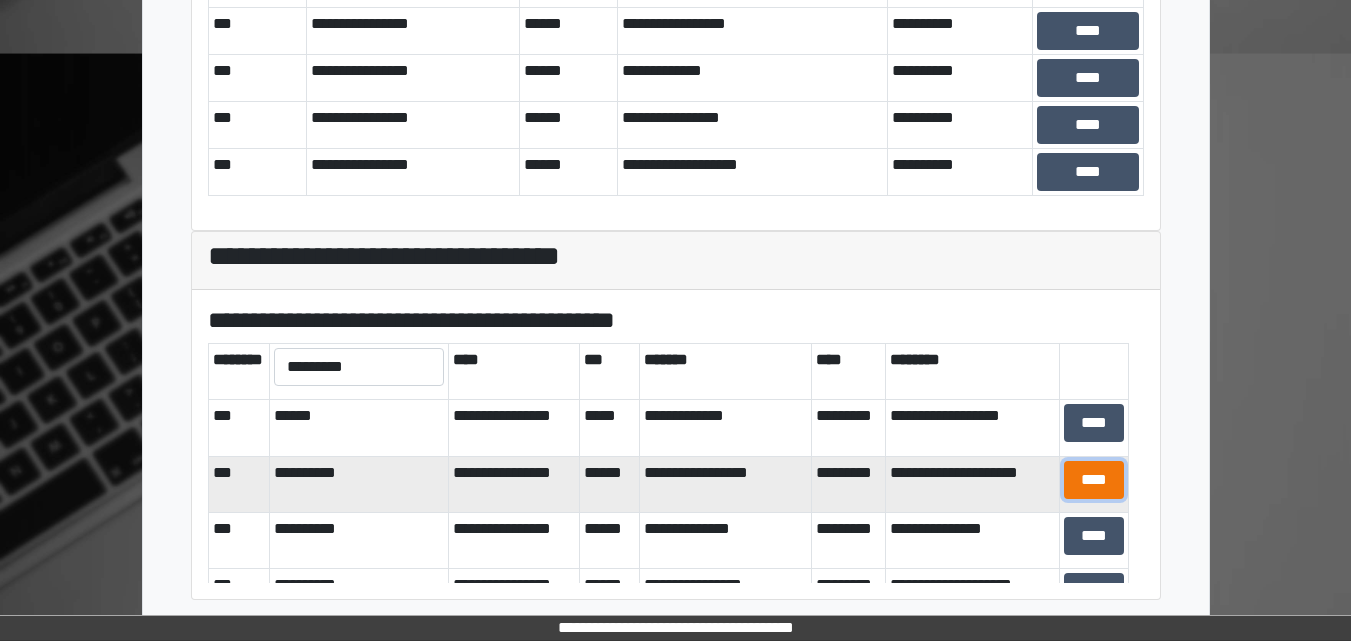 click on "****" at bounding box center (1094, 480) 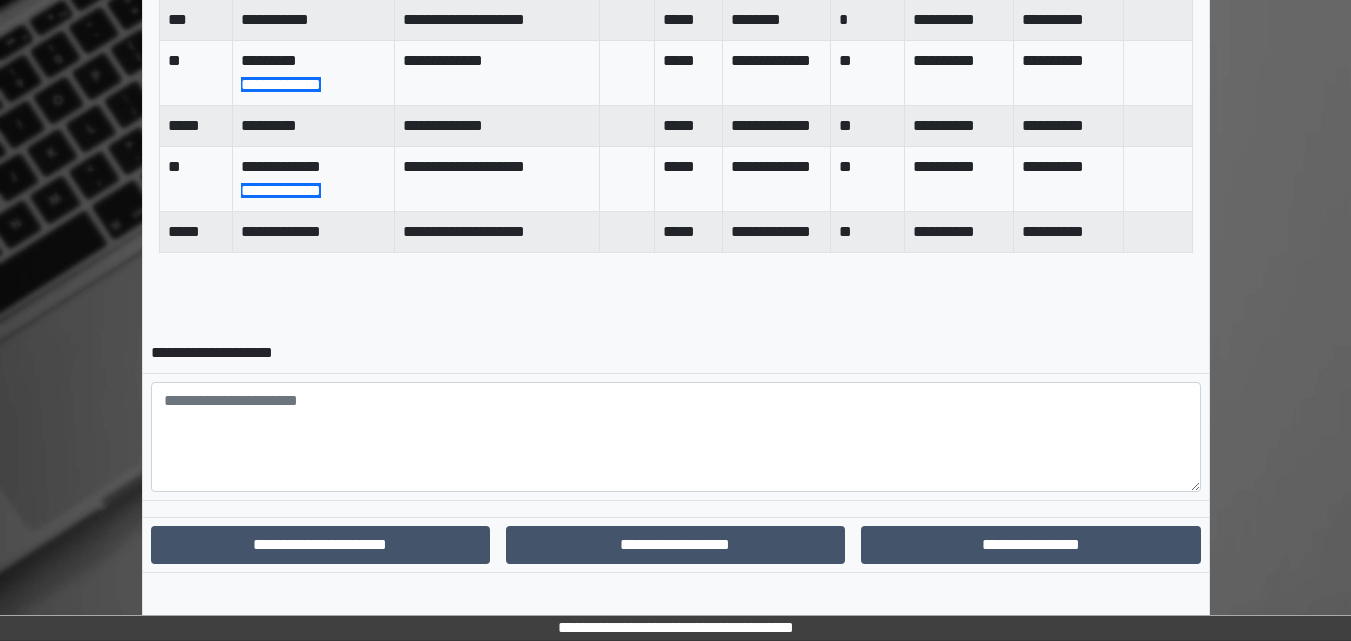scroll, scrollTop: 958, scrollLeft: 0, axis: vertical 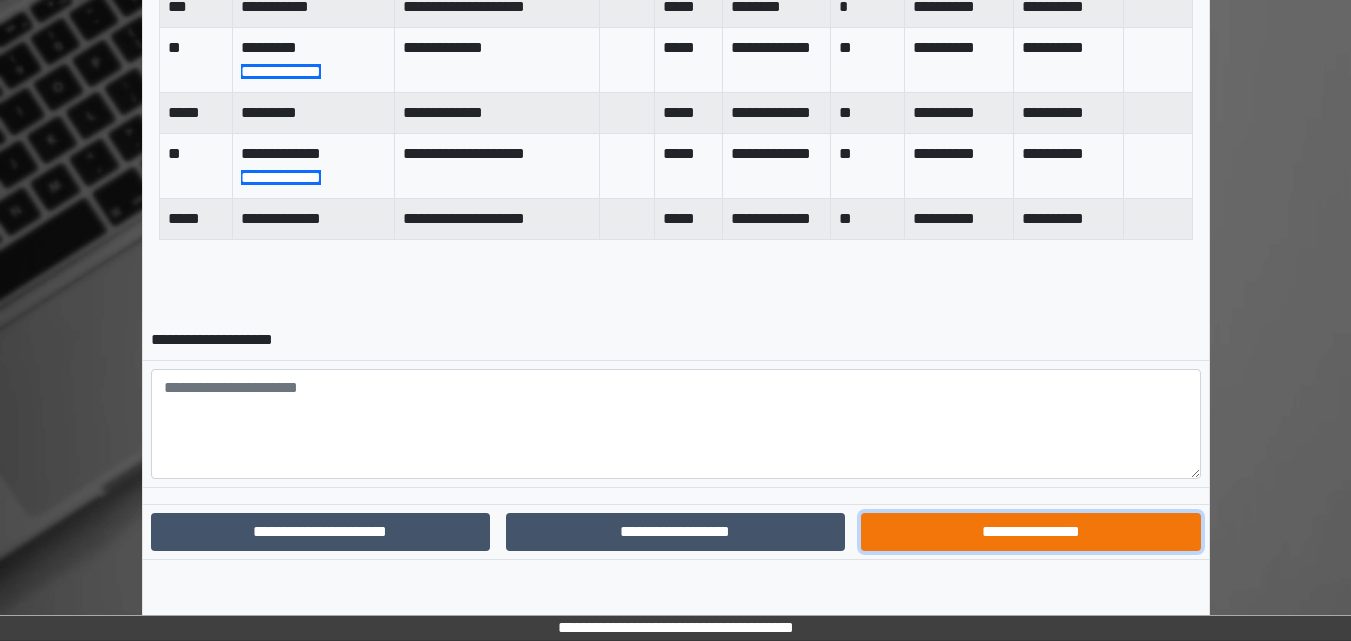 click on "**********" at bounding box center [1030, 532] 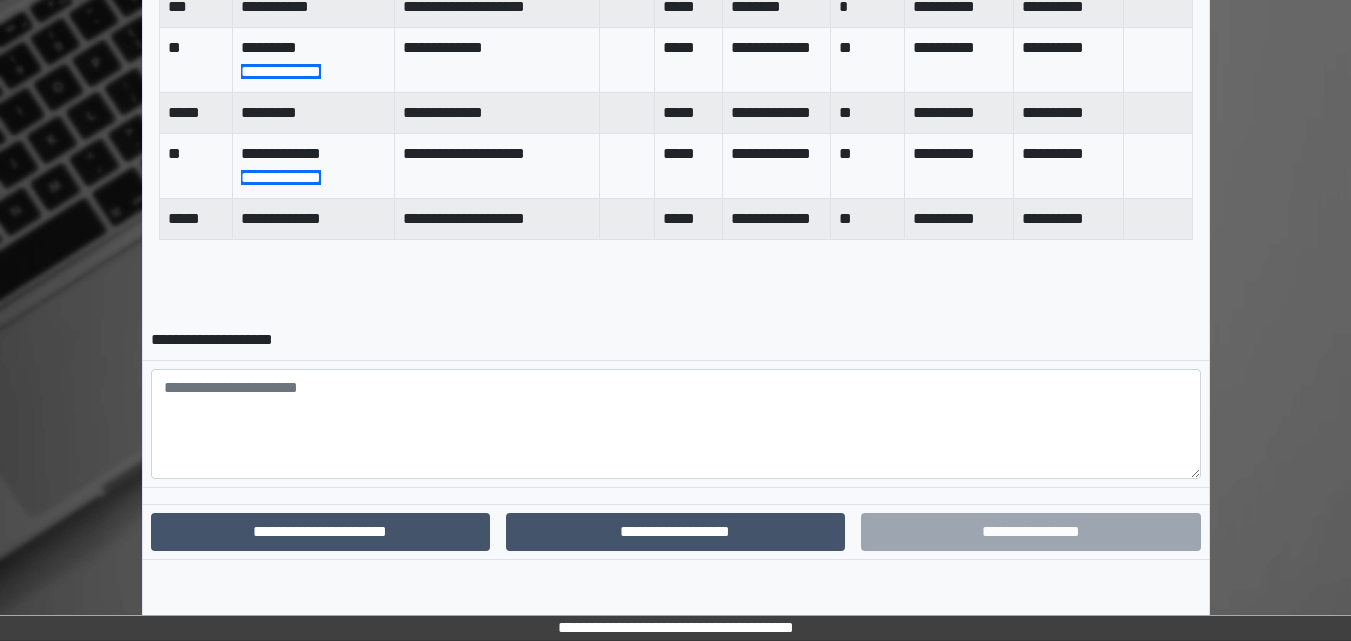 scroll, scrollTop: 855, scrollLeft: 0, axis: vertical 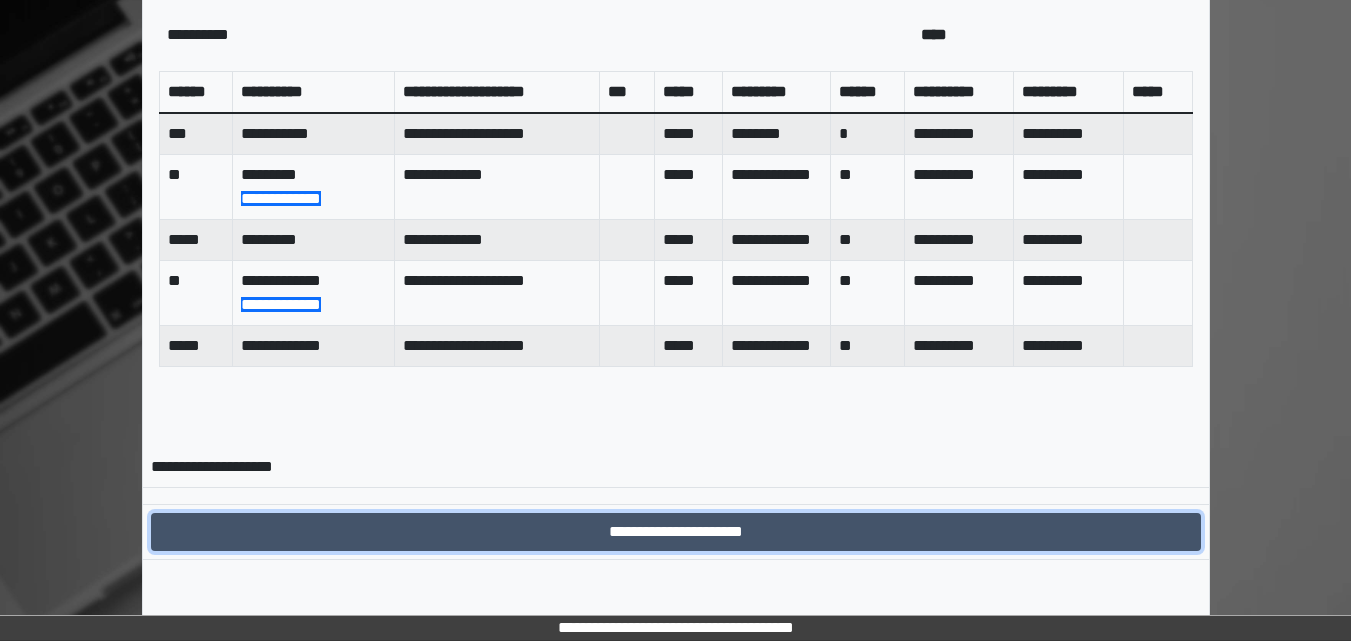 click on "**********" at bounding box center (676, 532) 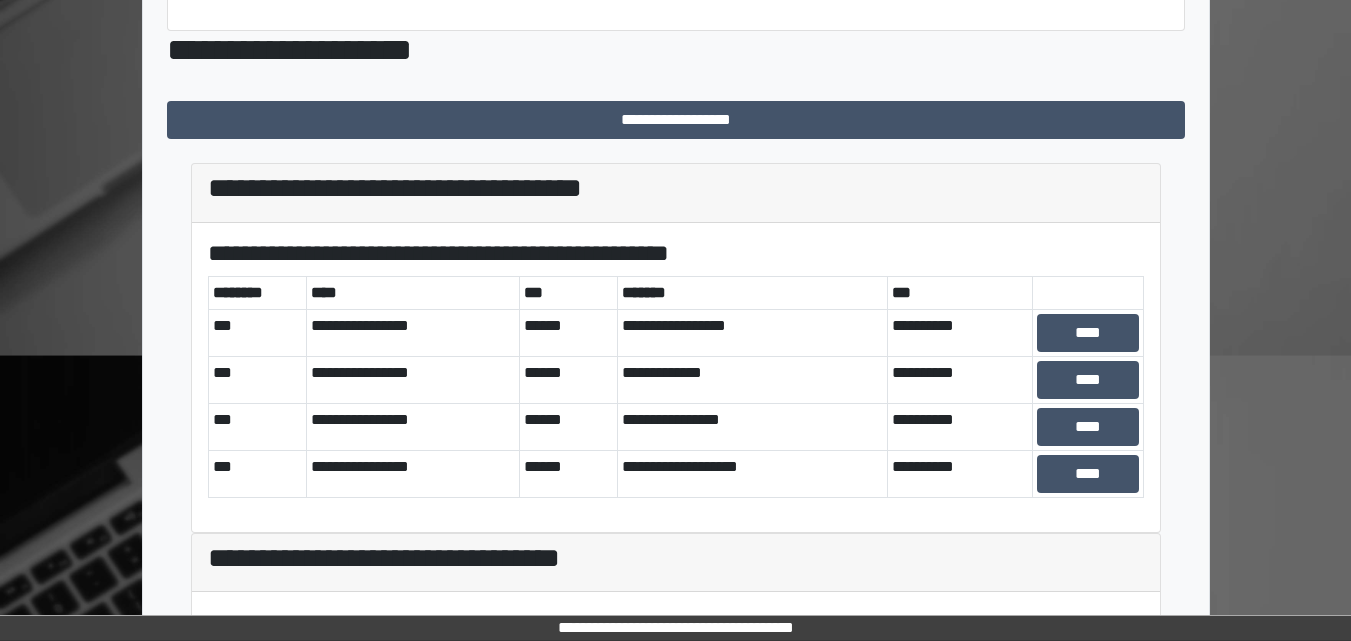scroll, scrollTop: 400, scrollLeft: 0, axis: vertical 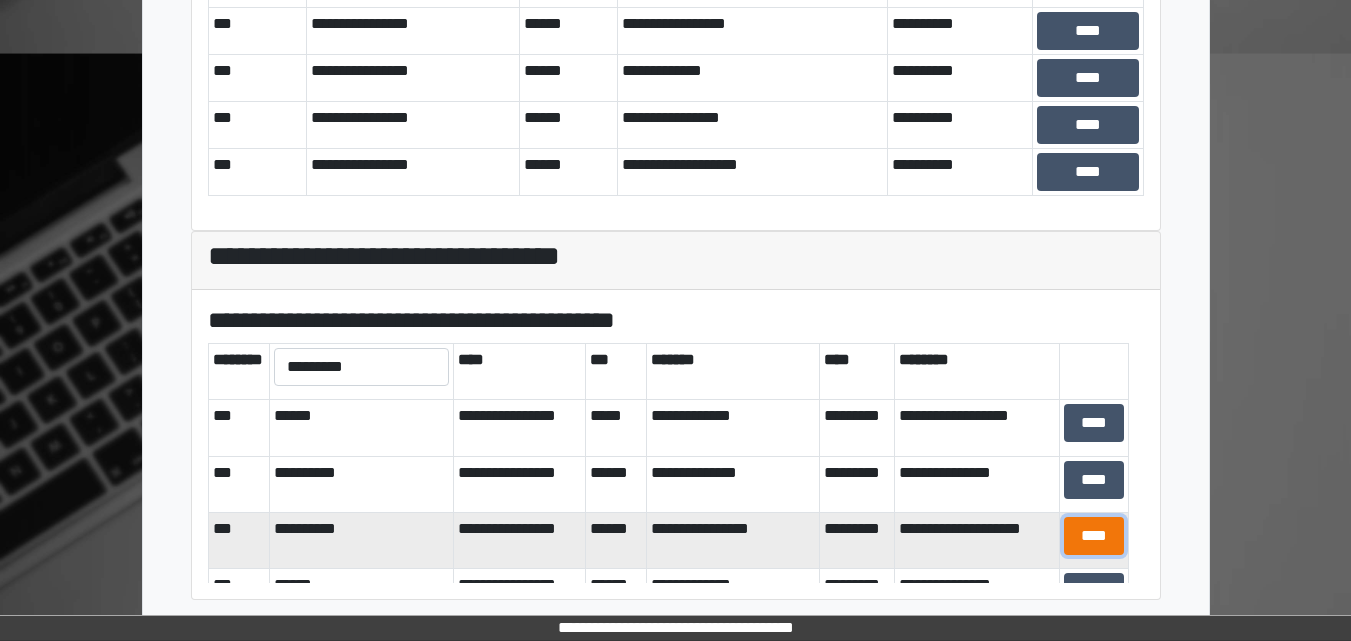 click on "****" at bounding box center [1094, 536] 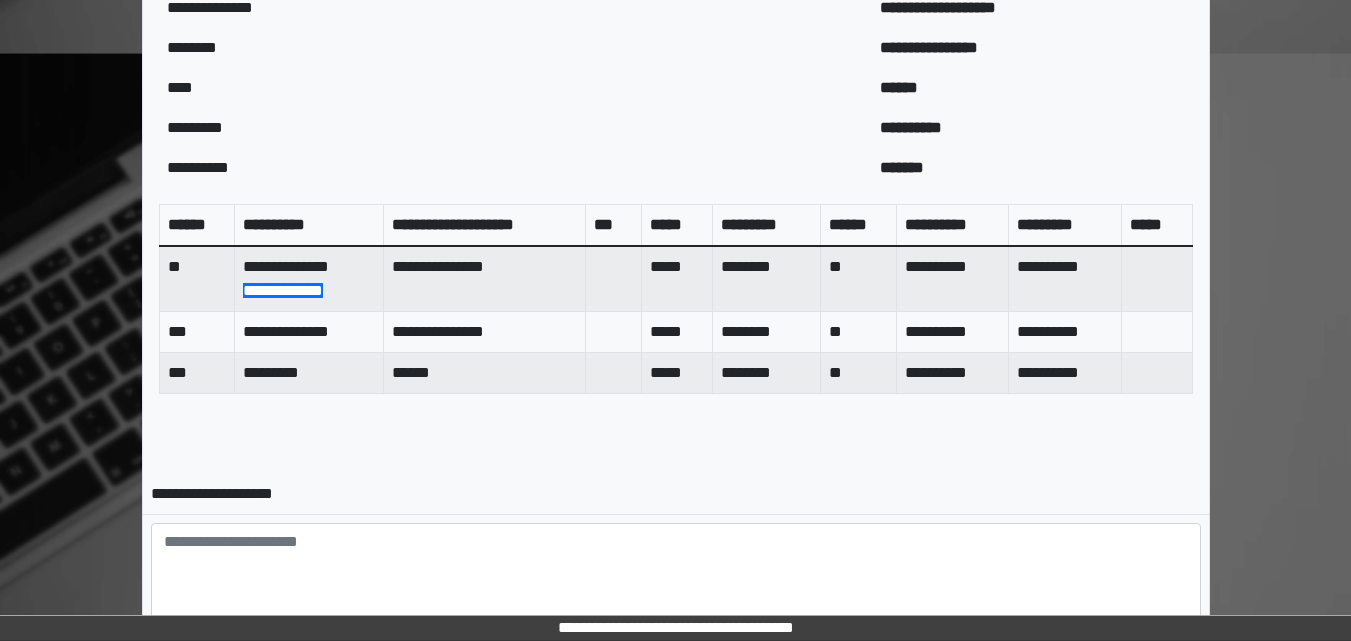 scroll, scrollTop: 798, scrollLeft: 0, axis: vertical 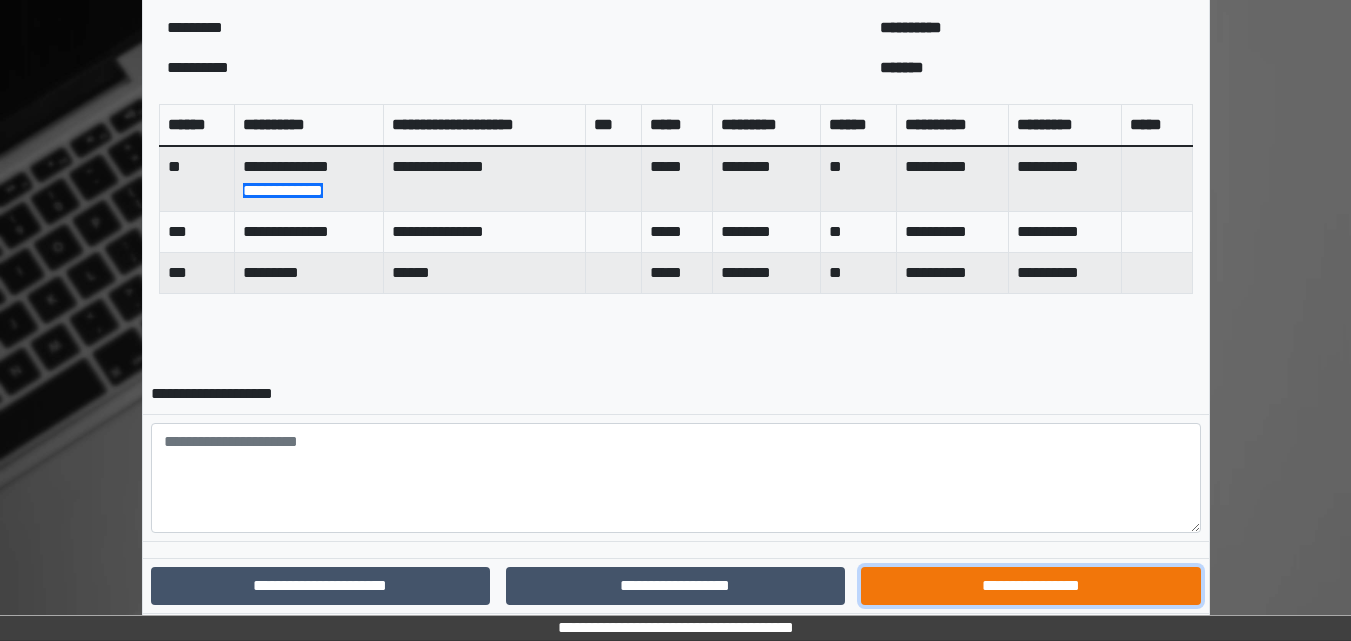 click on "**********" at bounding box center (1030, 586) 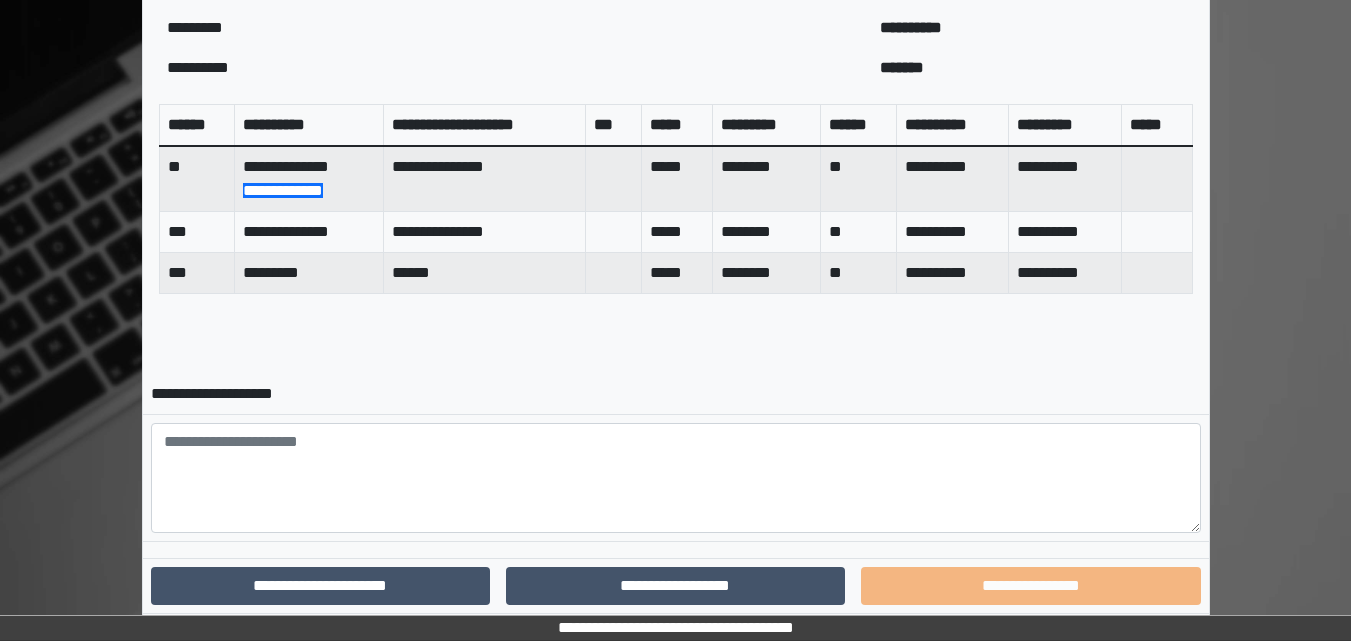 scroll, scrollTop: 749, scrollLeft: 0, axis: vertical 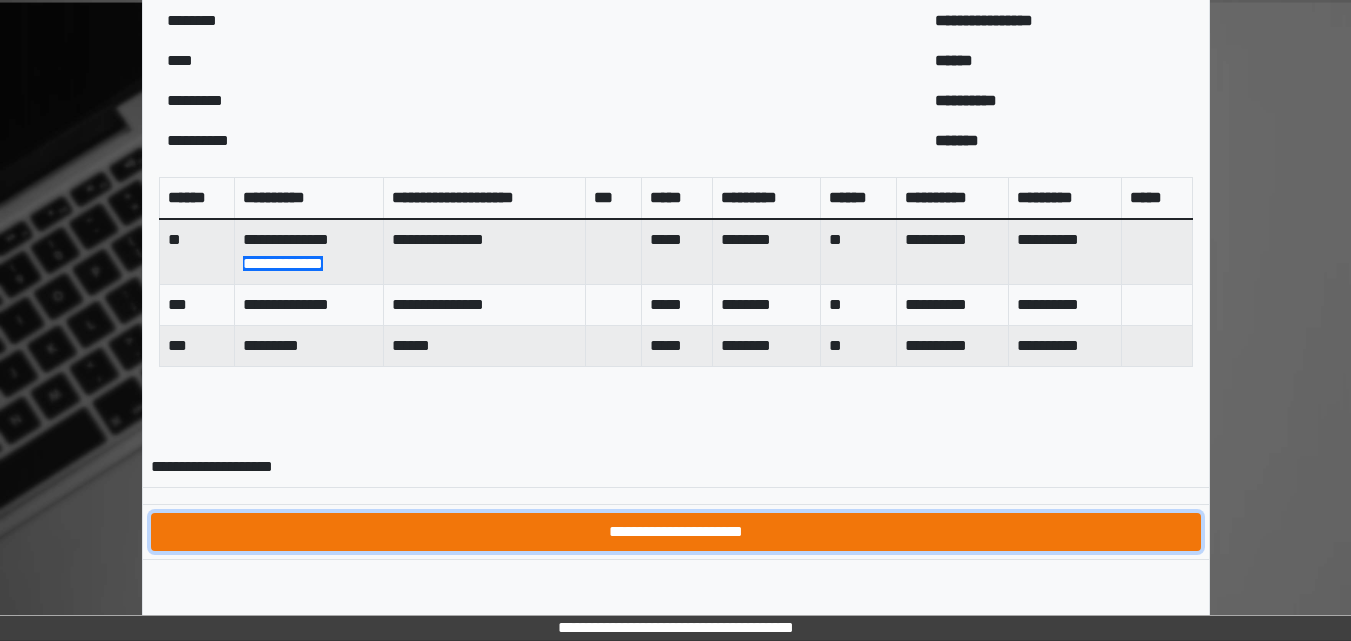 click on "**********" at bounding box center (676, 532) 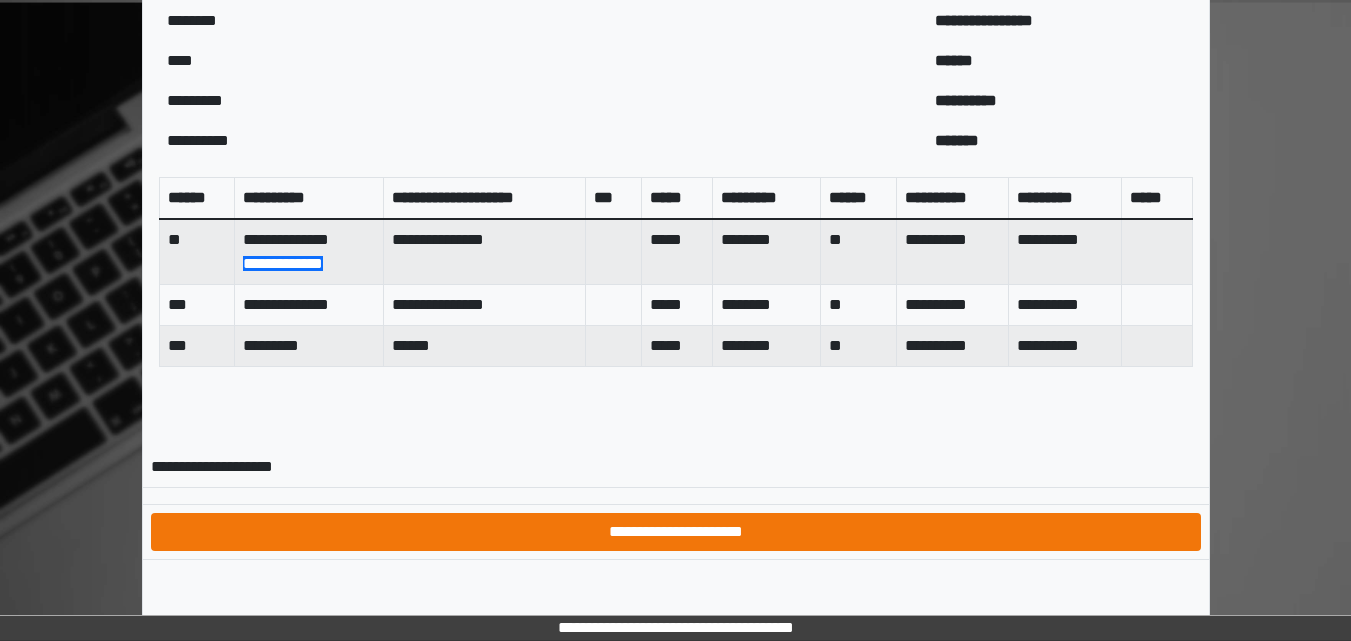 scroll, scrollTop: 0, scrollLeft: 0, axis: both 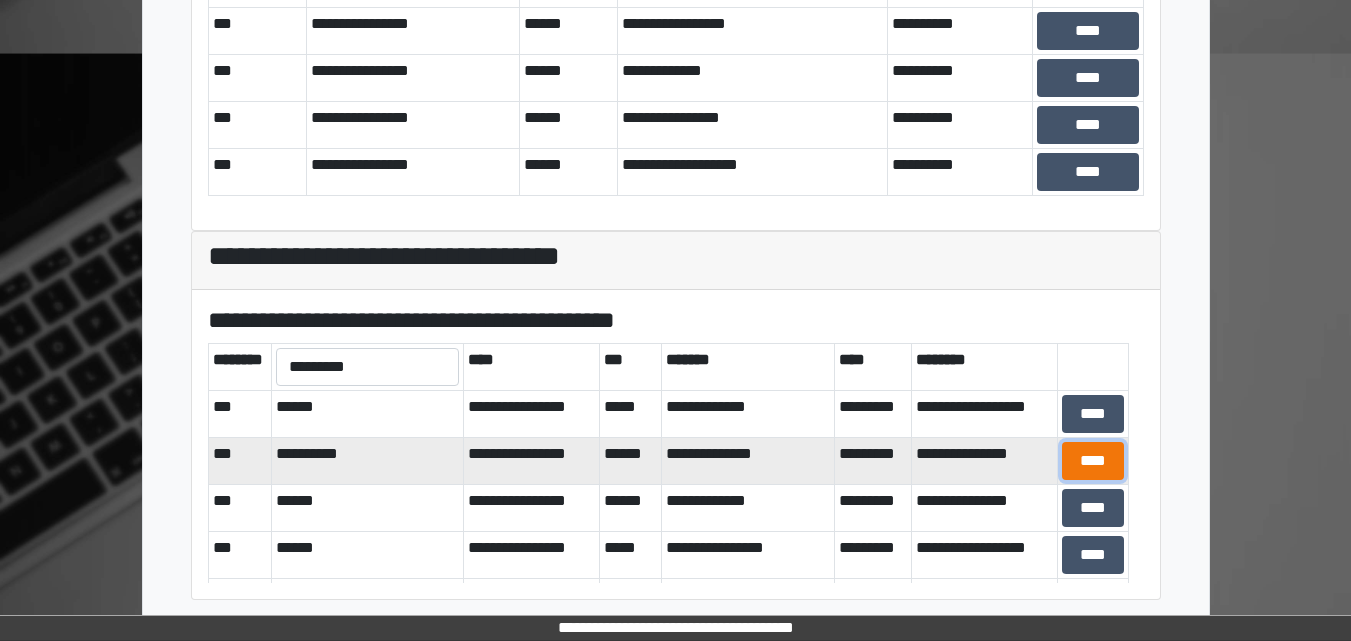 click on "****" at bounding box center [1093, 461] 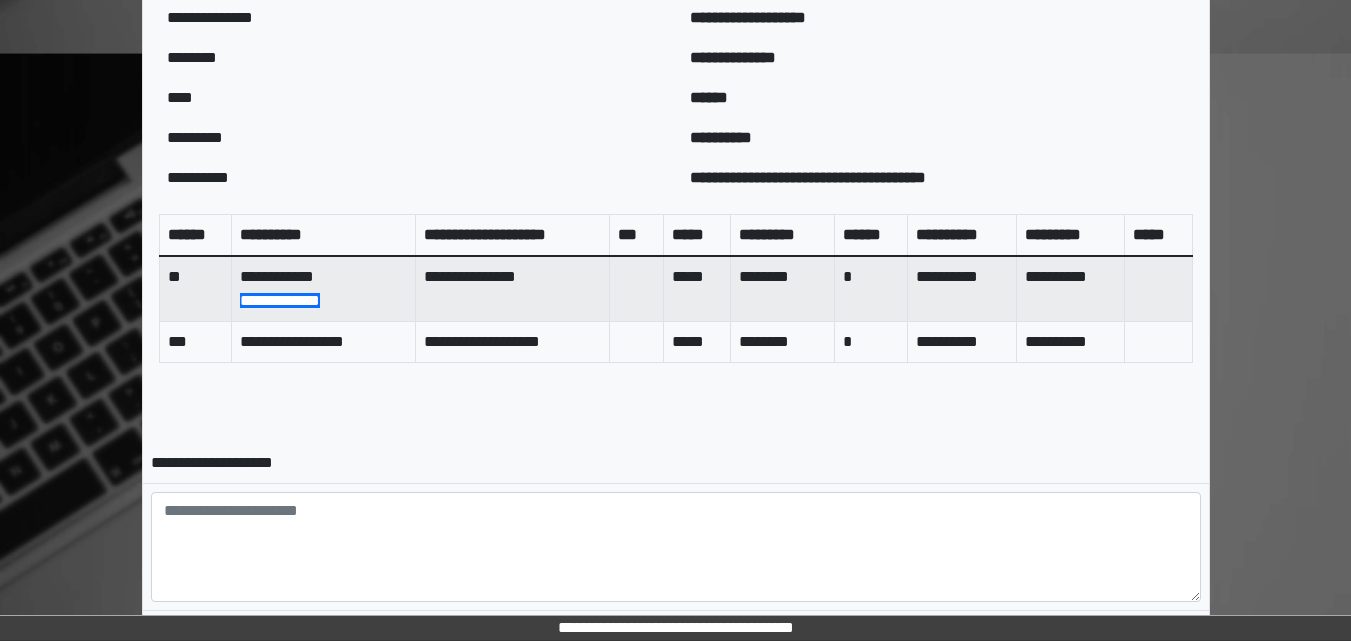 scroll, scrollTop: 798, scrollLeft: 0, axis: vertical 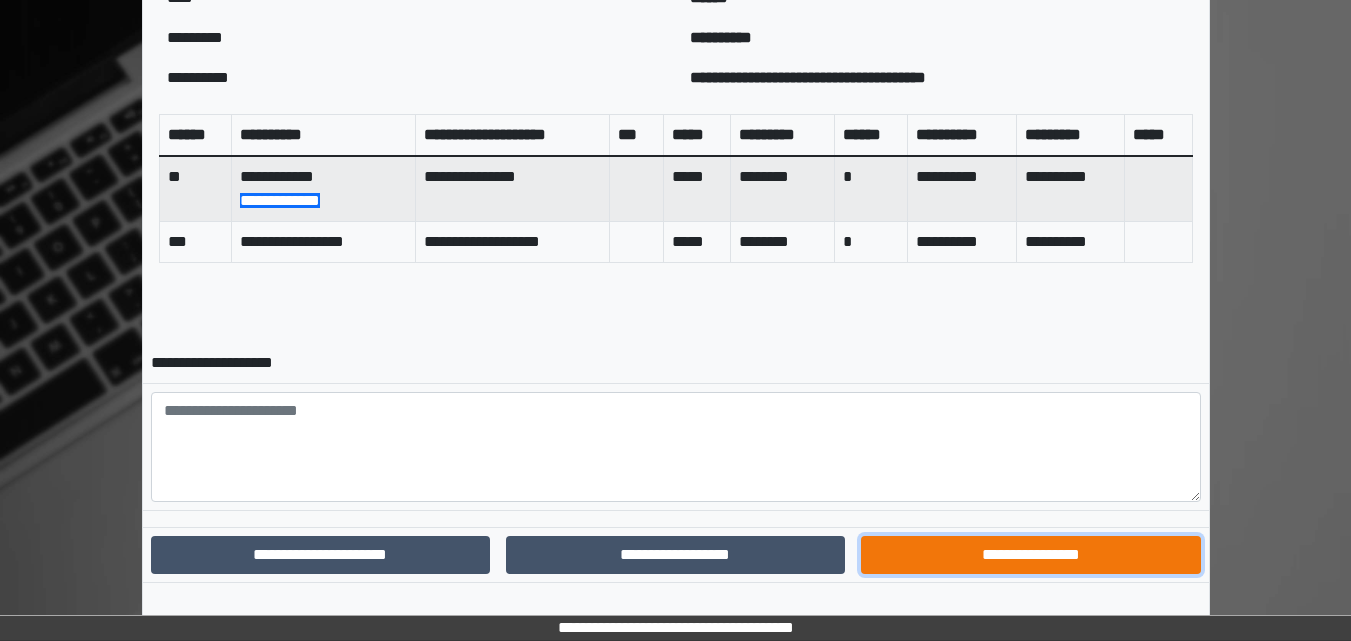 click on "**********" at bounding box center [1030, 555] 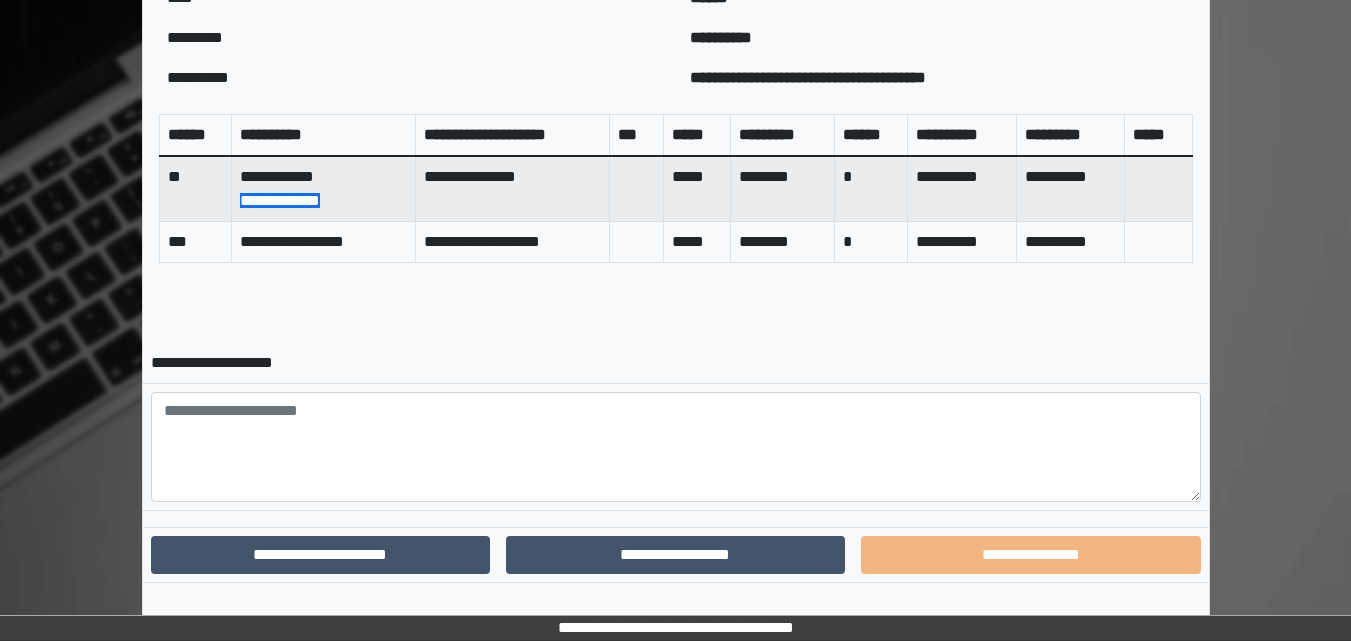 scroll, scrollTop: 718, scrollLeft: 0, axis: vertical 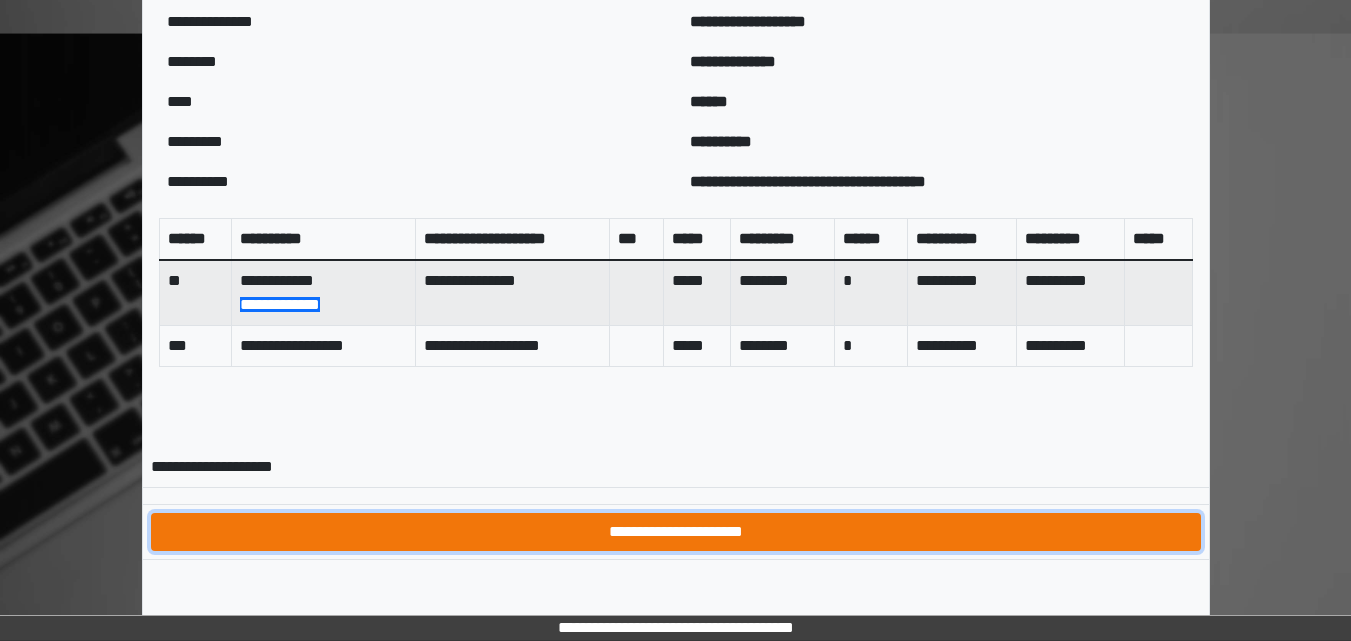 click on "**********" at bounding box center [676, 532] 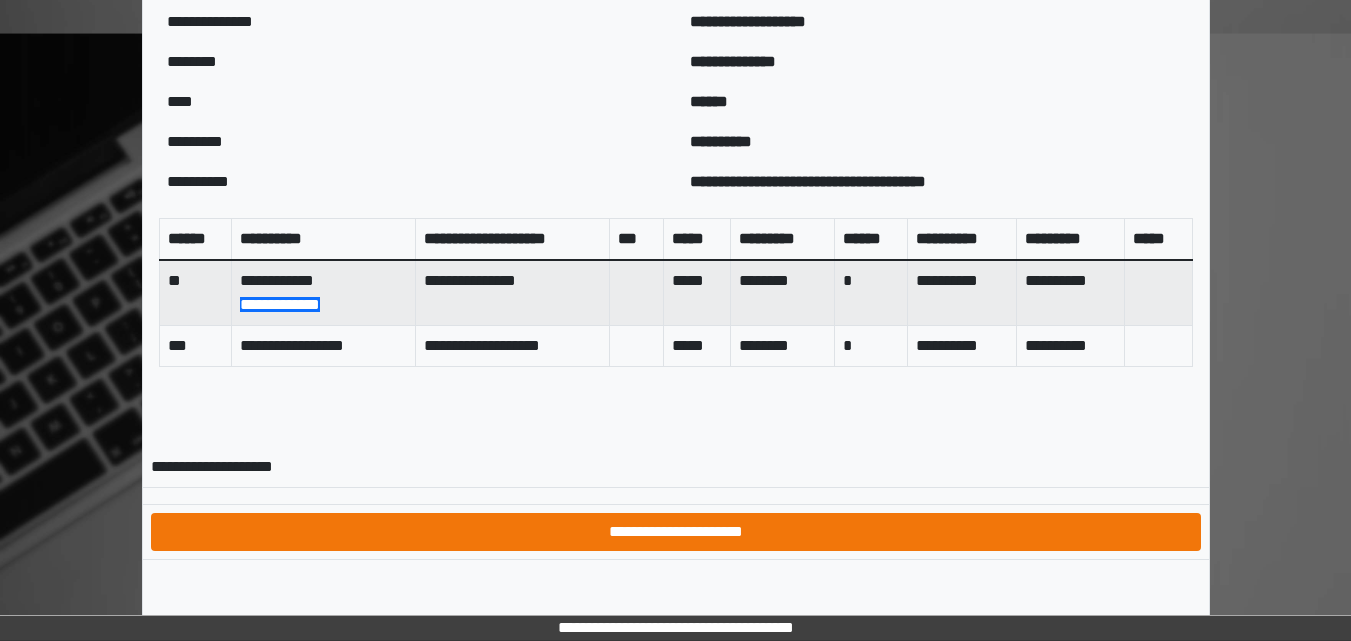 scroll, scrollTop: 0, scrollLeft: 0, axis: both 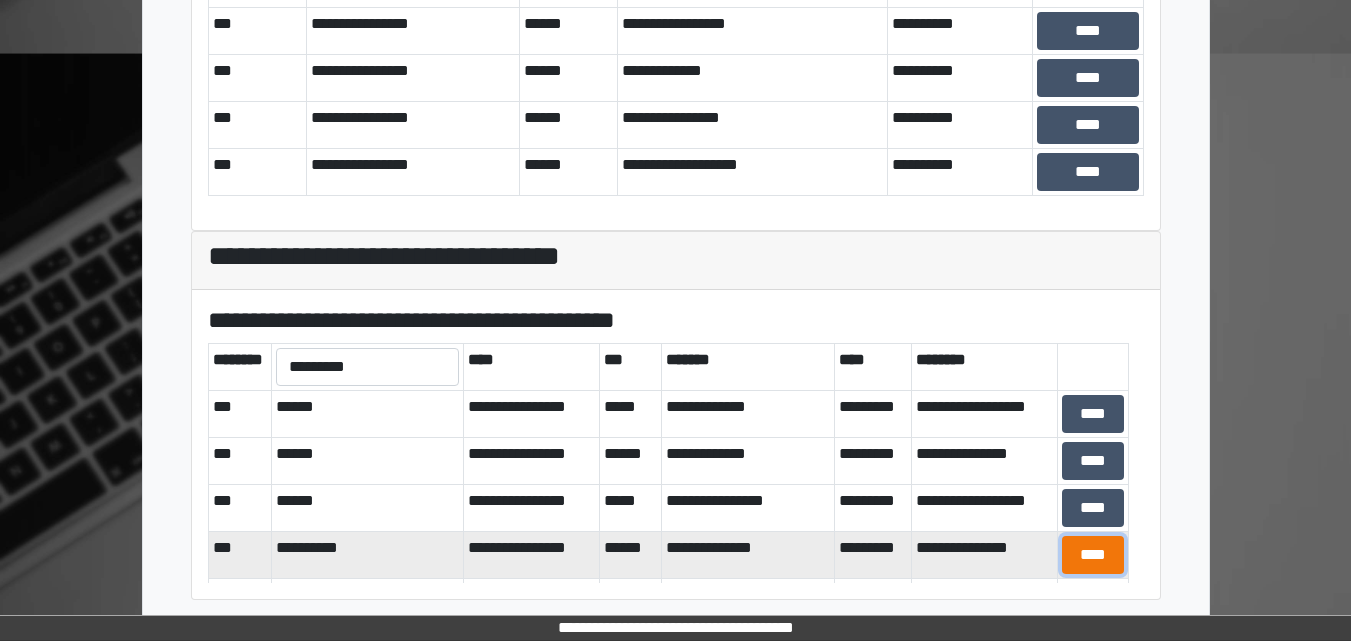 click on "****" at bounding box center [1093, 555] 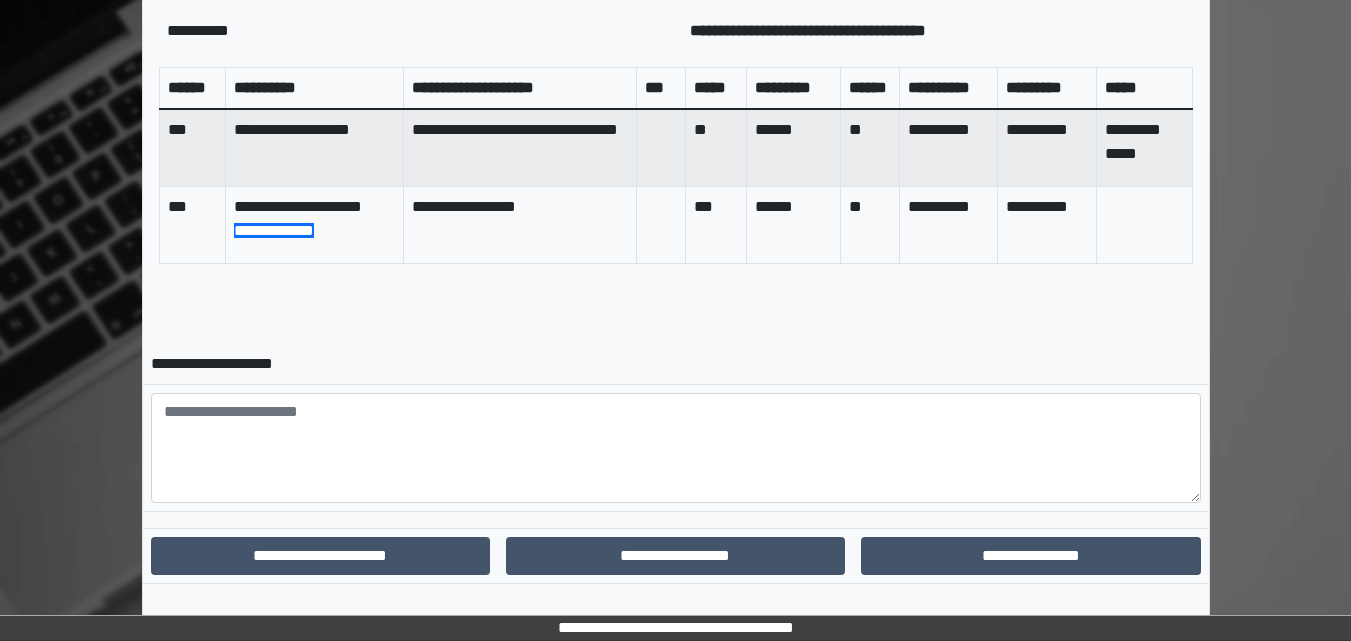 scroll, scrollTop: 869, scrollLeft: 0, axis: vertical 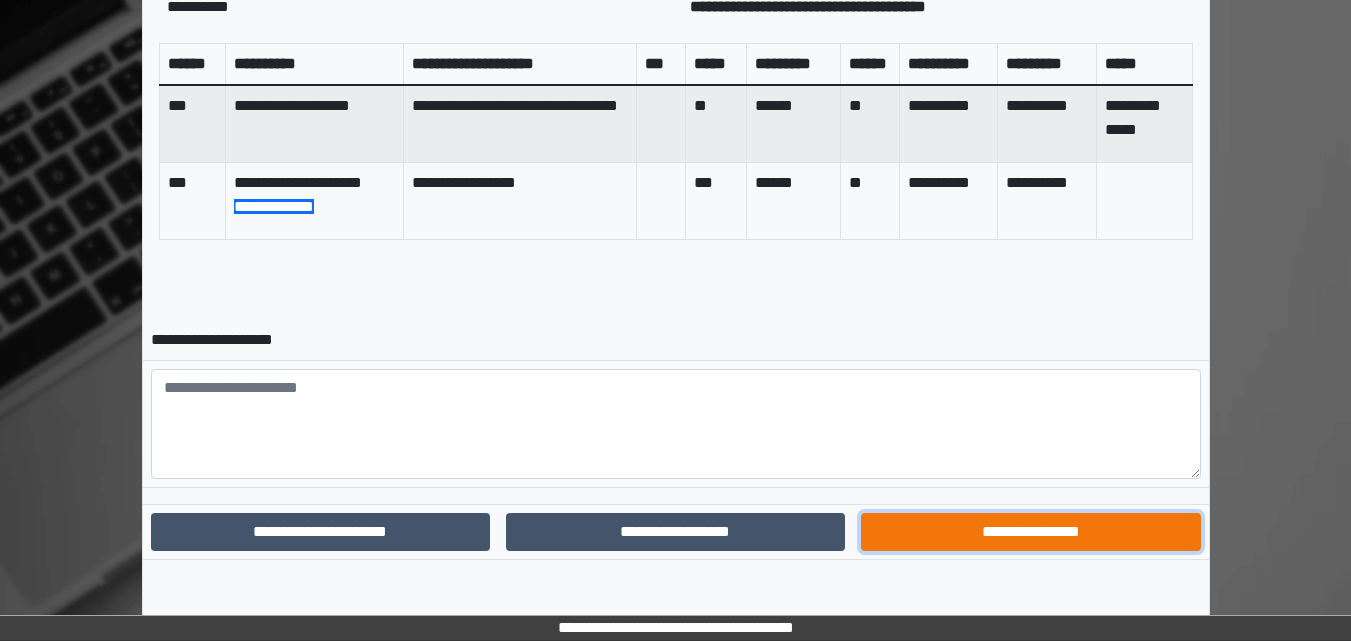 click on "**********" at bounding box center (1030, 532) 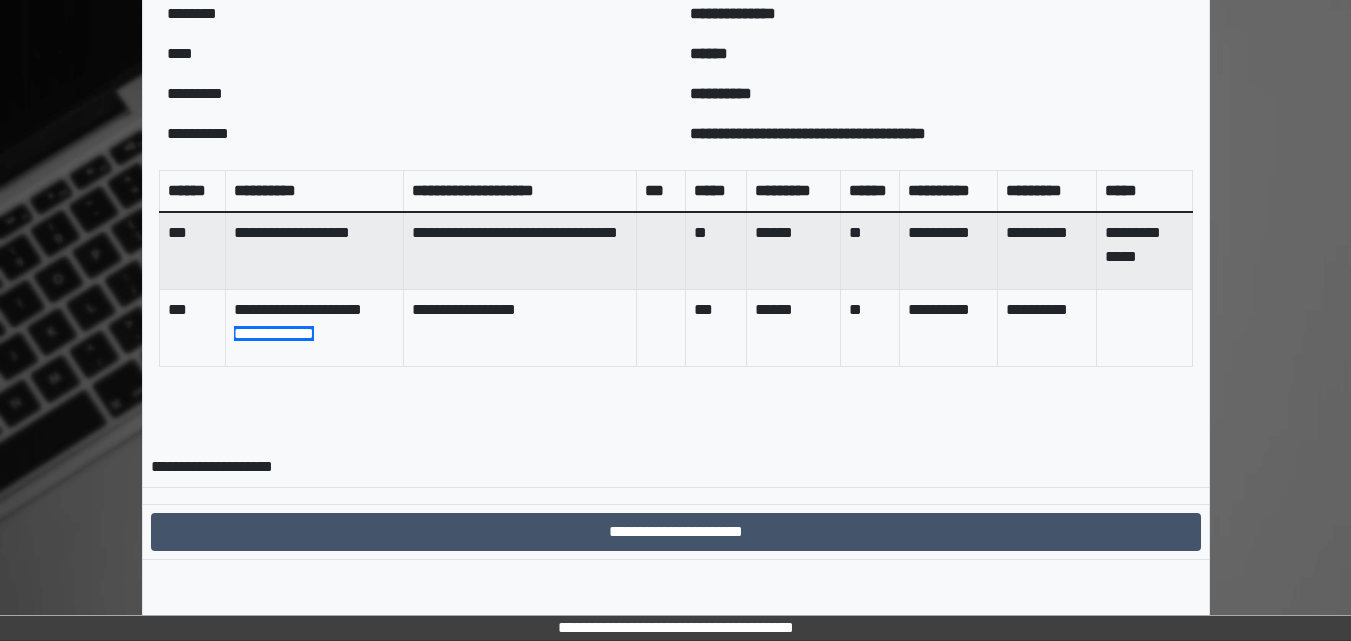 scroll, scrollTop: 766, scrollLeft: 0, axis: vertical 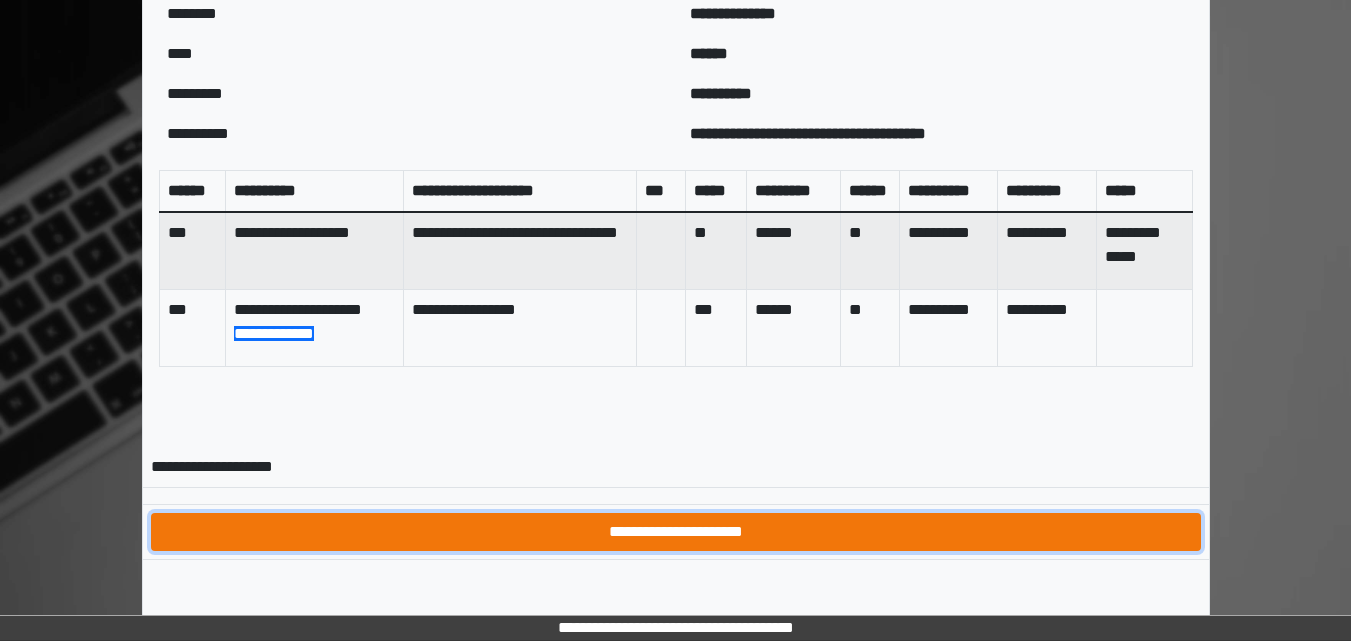 click on "**********" at bounding box center [676, 532] 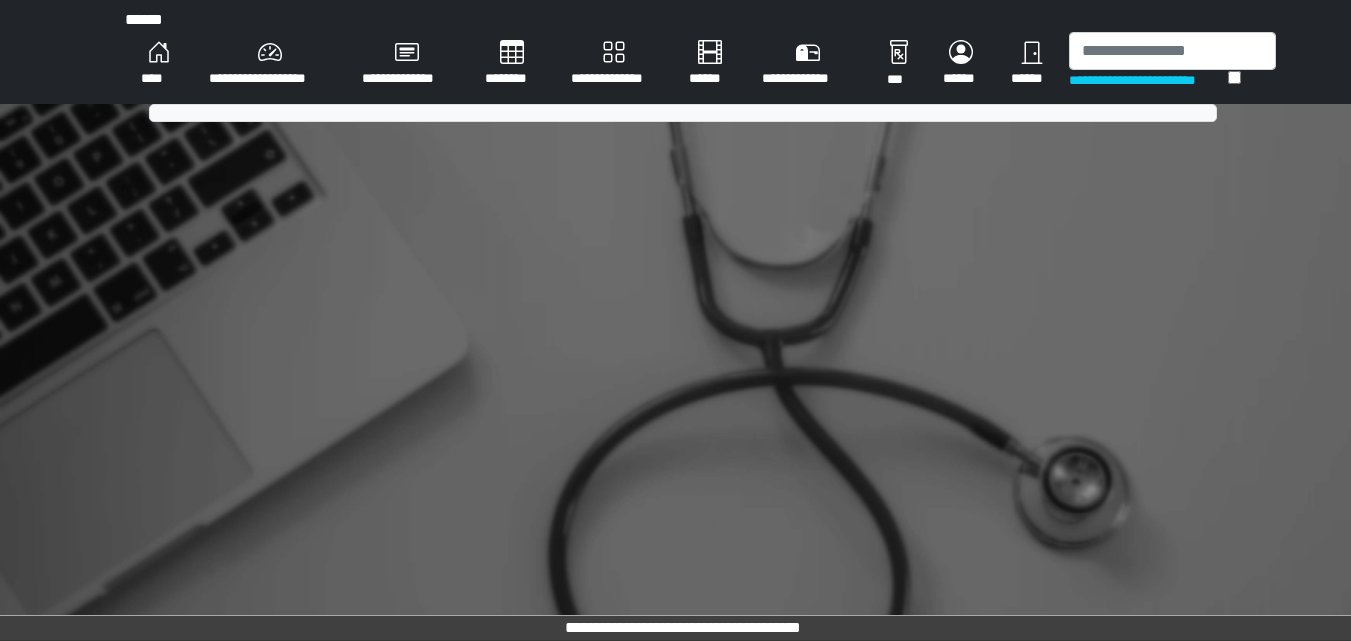 scroll, scrollTop: 0, scrollLeft: 0, axis: both 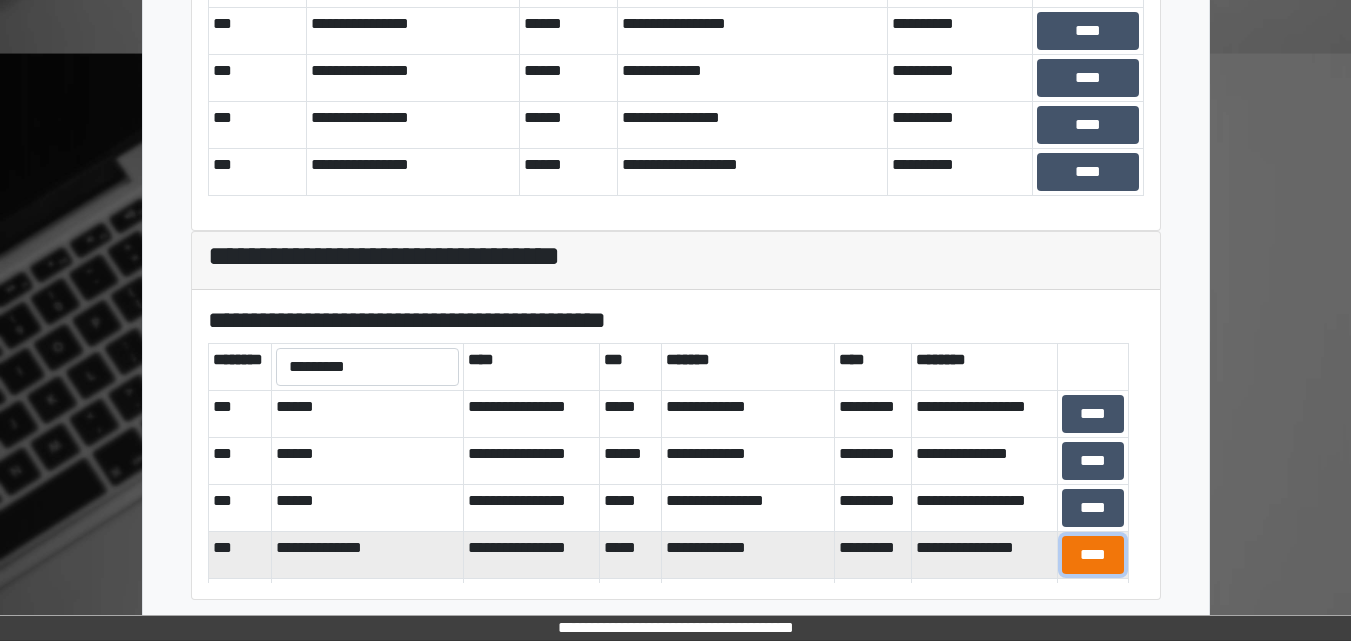 click on "****" at bounding box center [1093, 555] 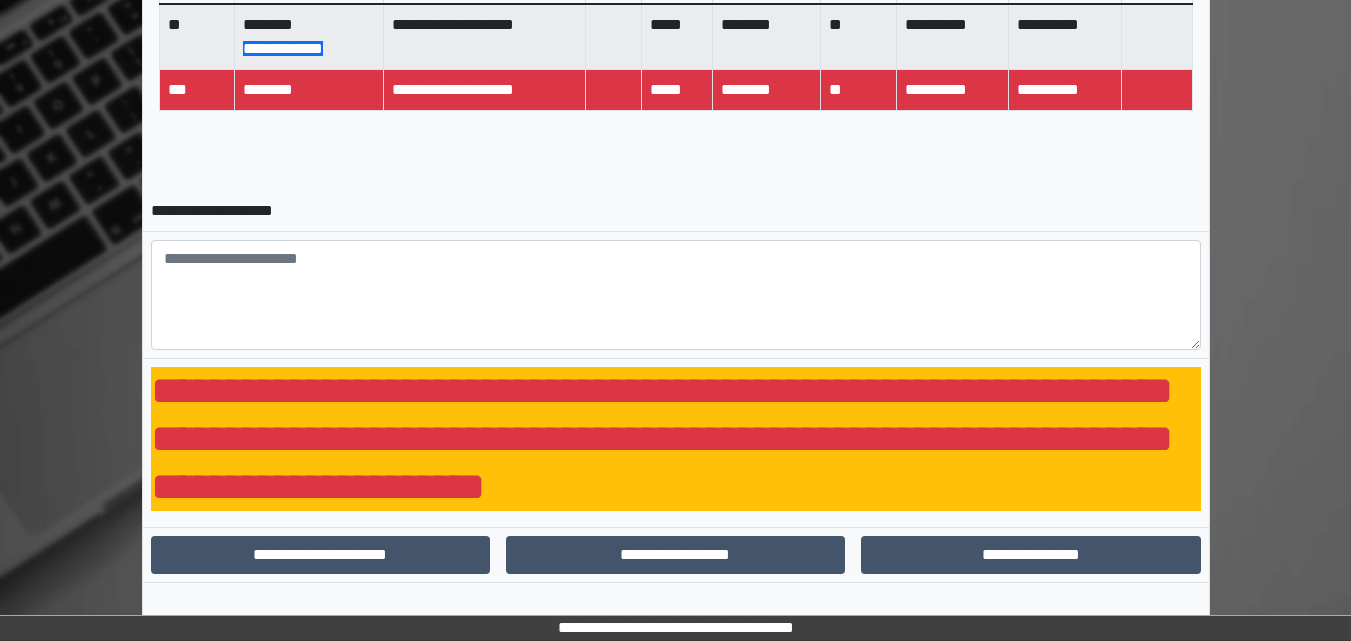 scroll, scrollTop: 963, scrollLeft: 0, axis: vertical 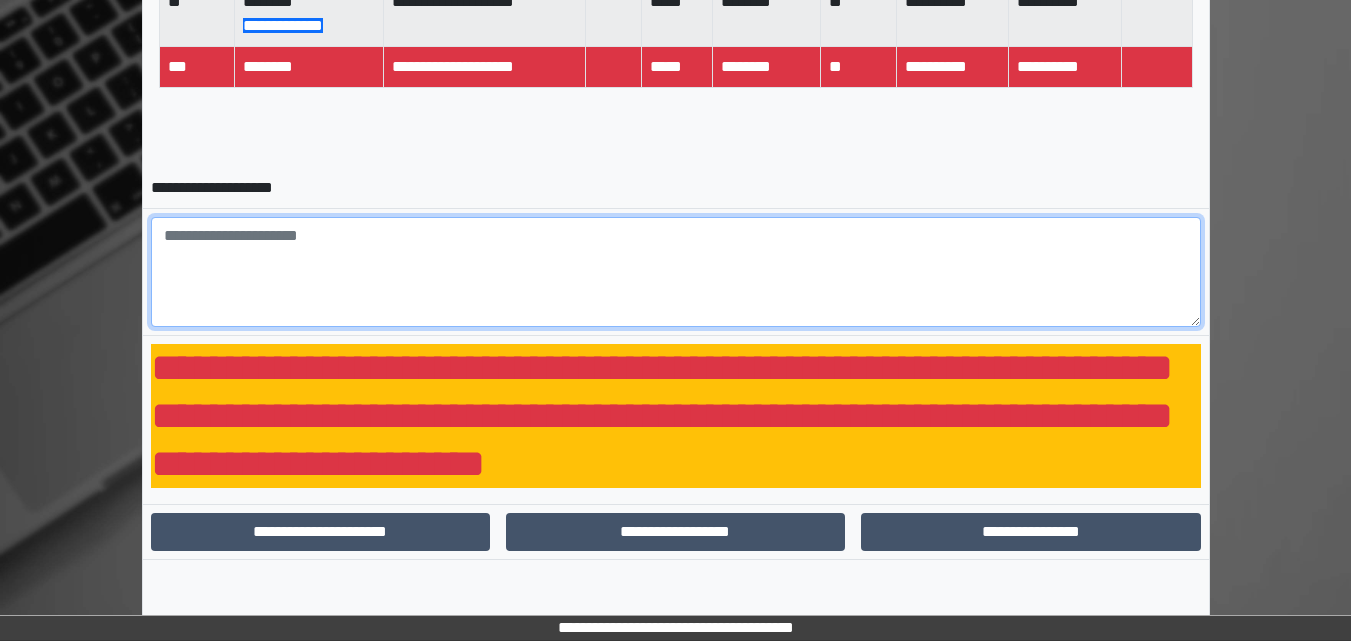 click at bounding box center (676, 272) 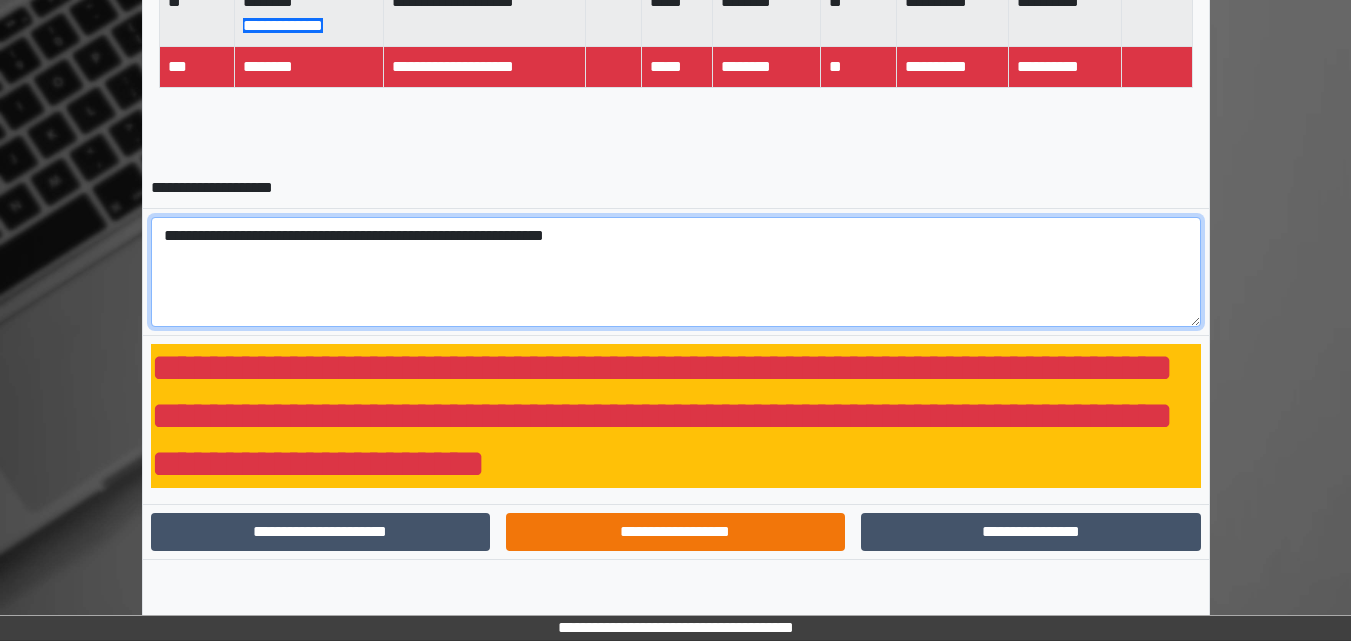 type on "**********" 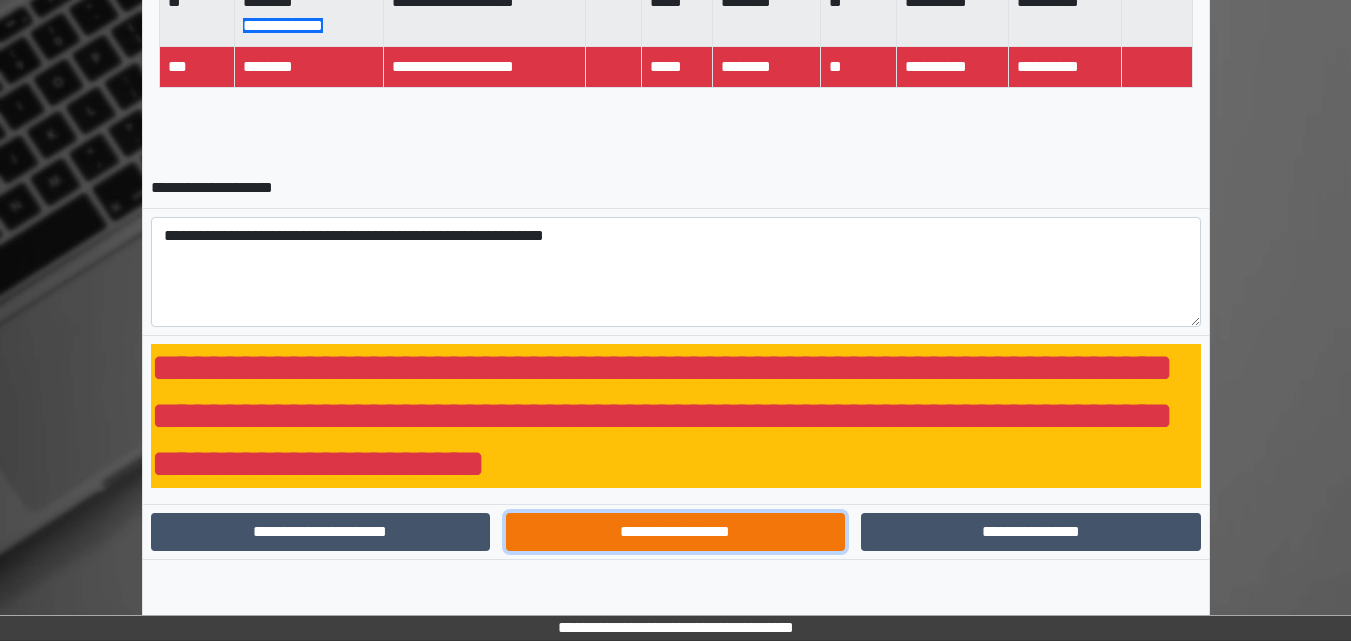 click on "**********" at bounding box center [675, 532] 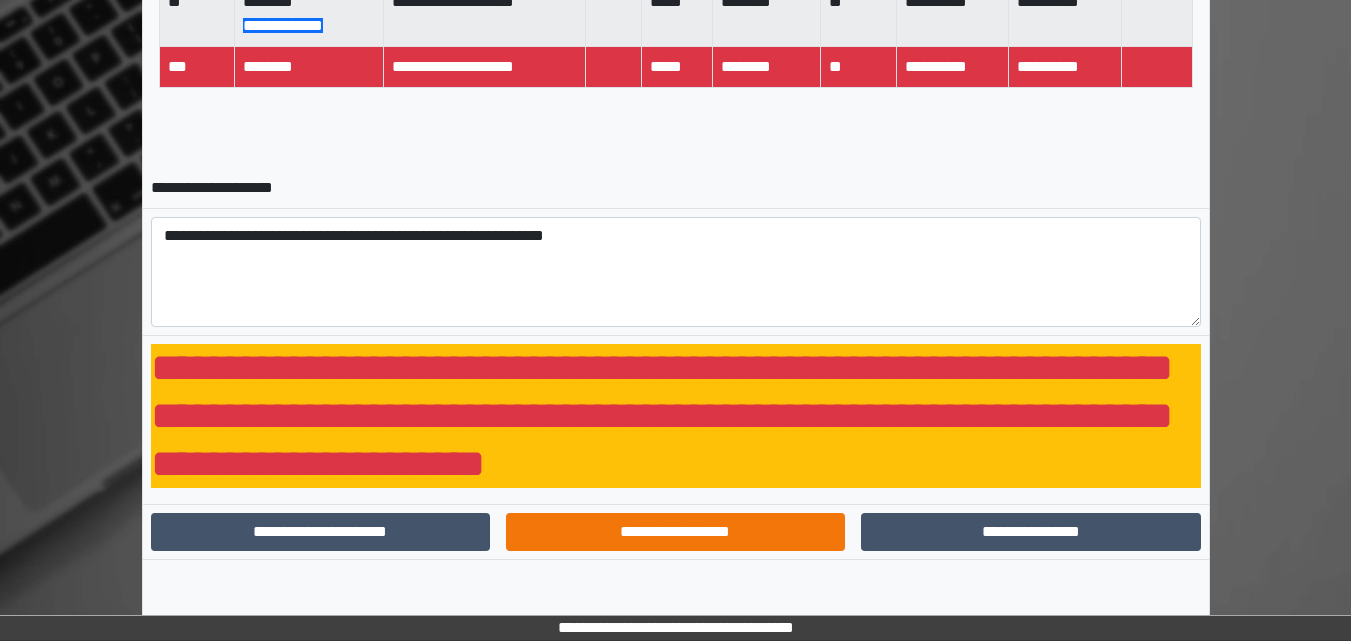 scroll, scrollTop: 708, scrollLeft: 0, axis: vertical 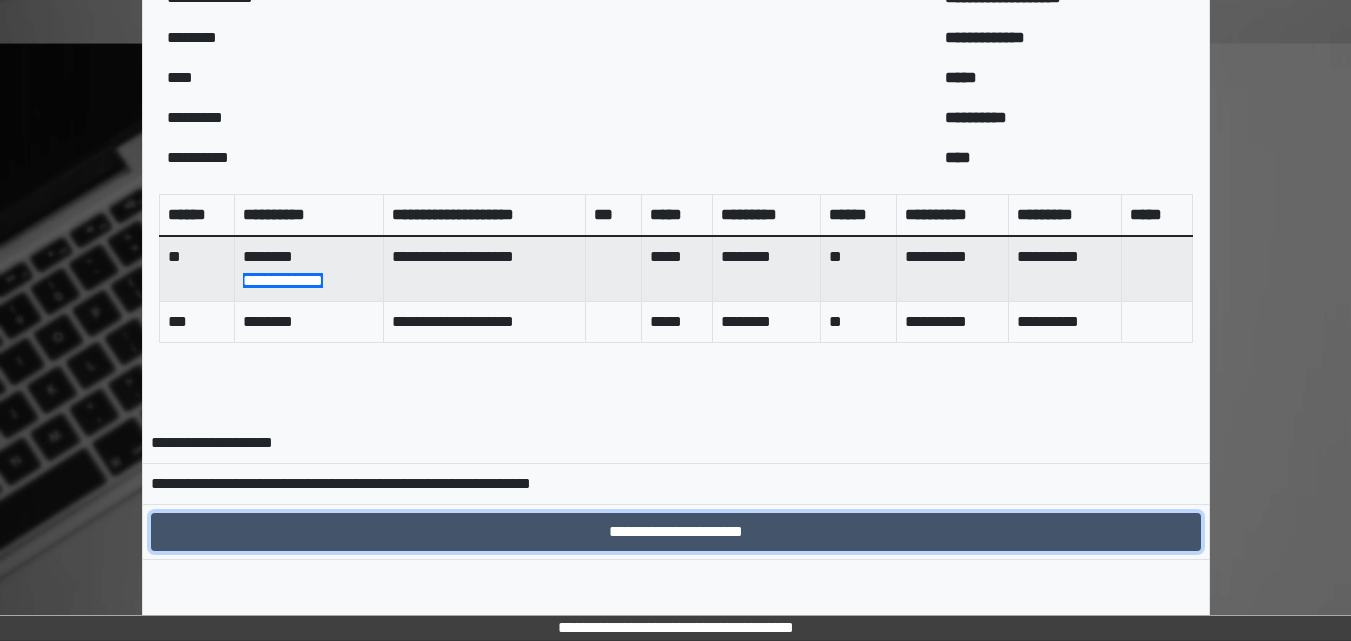 click on "**********" at bounding box center (676, 532) 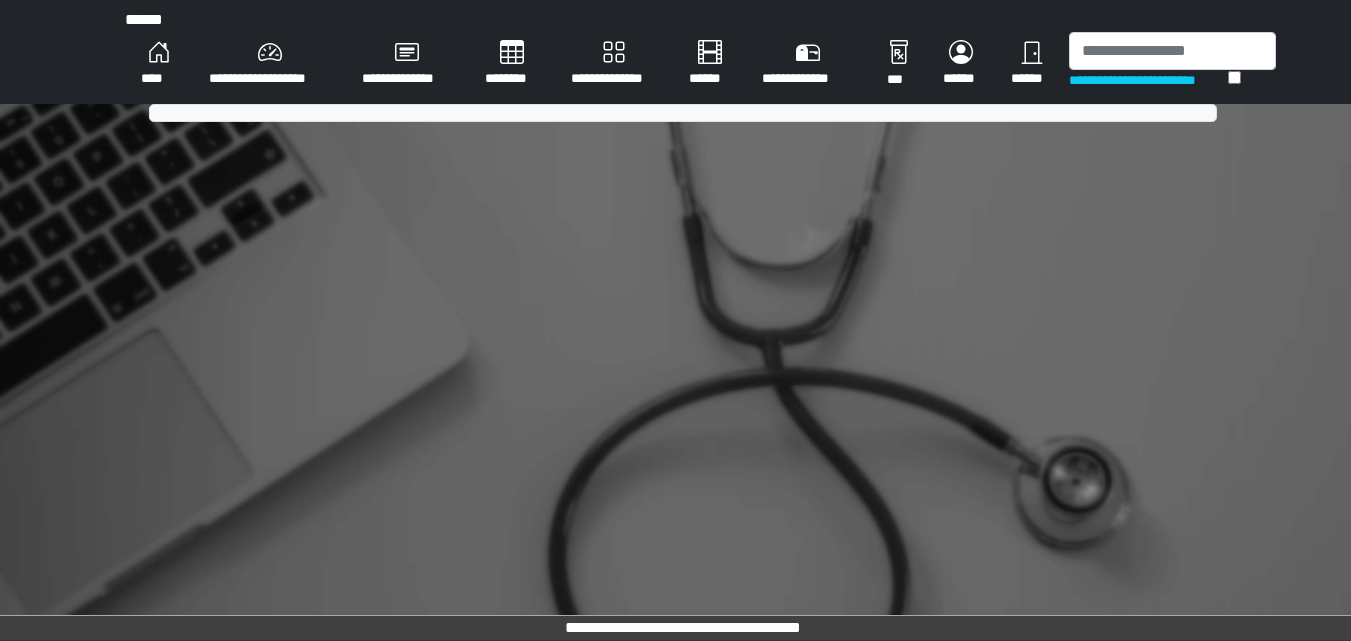 scroll, scrollTop: 0, scrollLeft: 0, axis: both 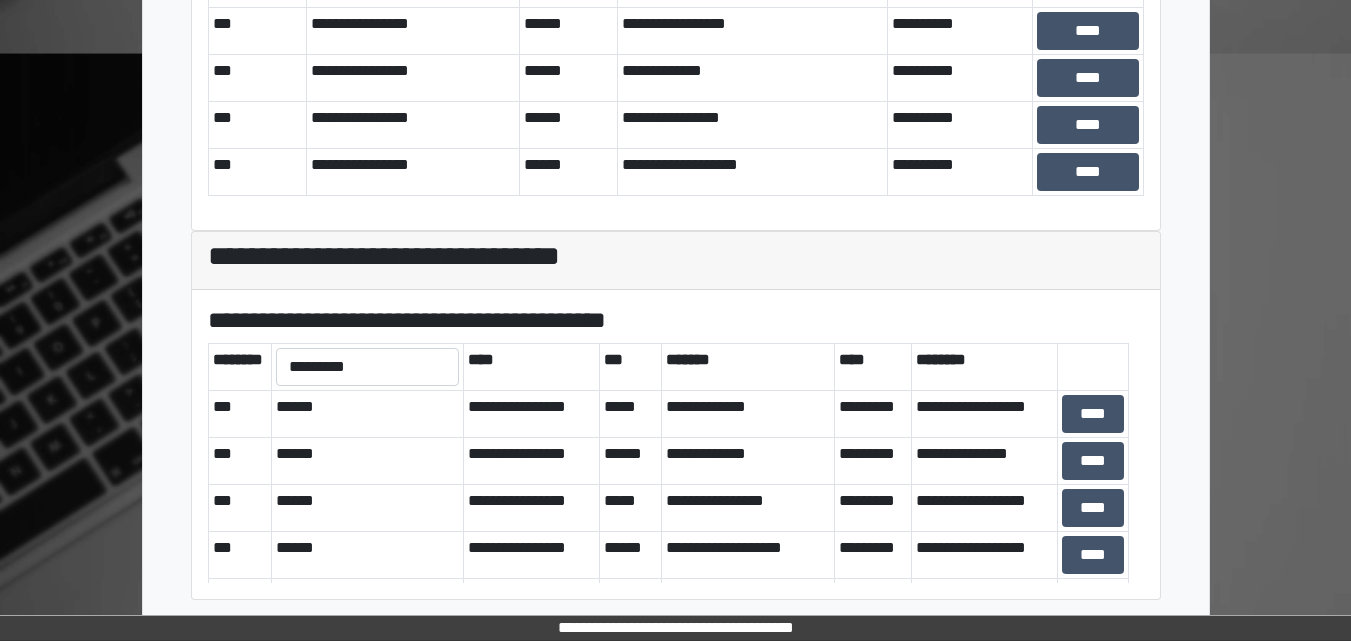 drag, startPoint x: 1354, startPoint y: 630, endPoint x: 872, endPoint y: 264, distance: 605.2107 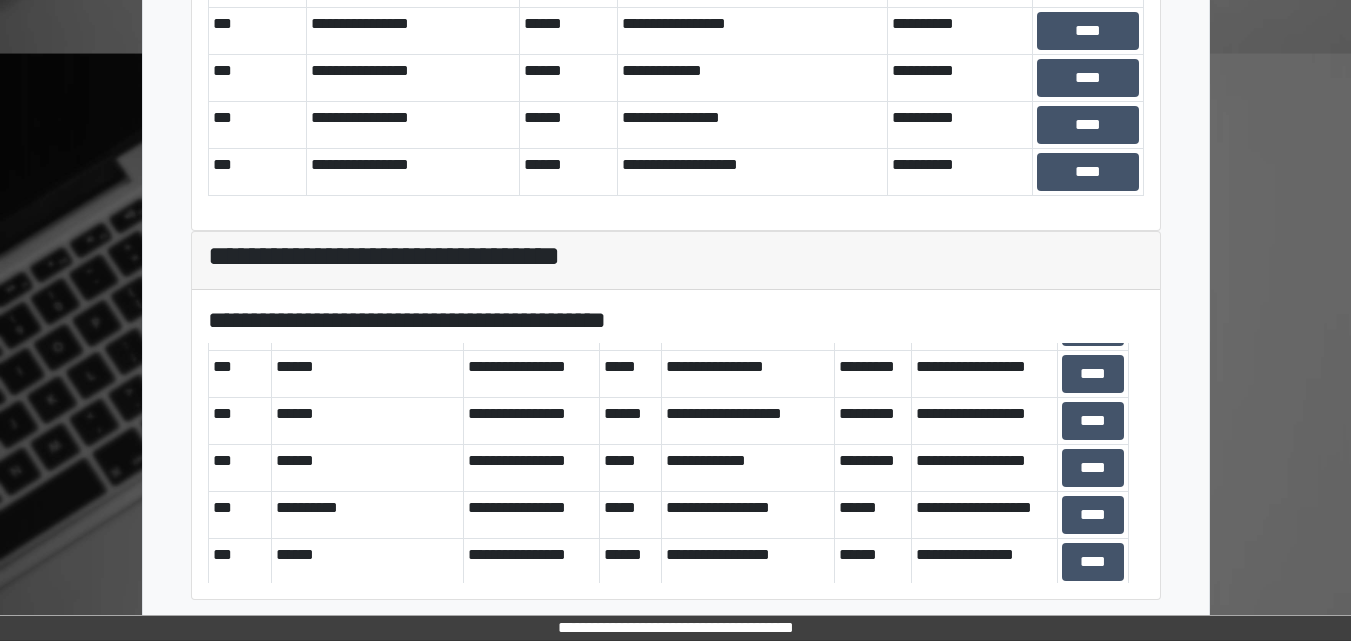 scroll, scrollTop: 200, scrollLeft: 0, axis: vertical 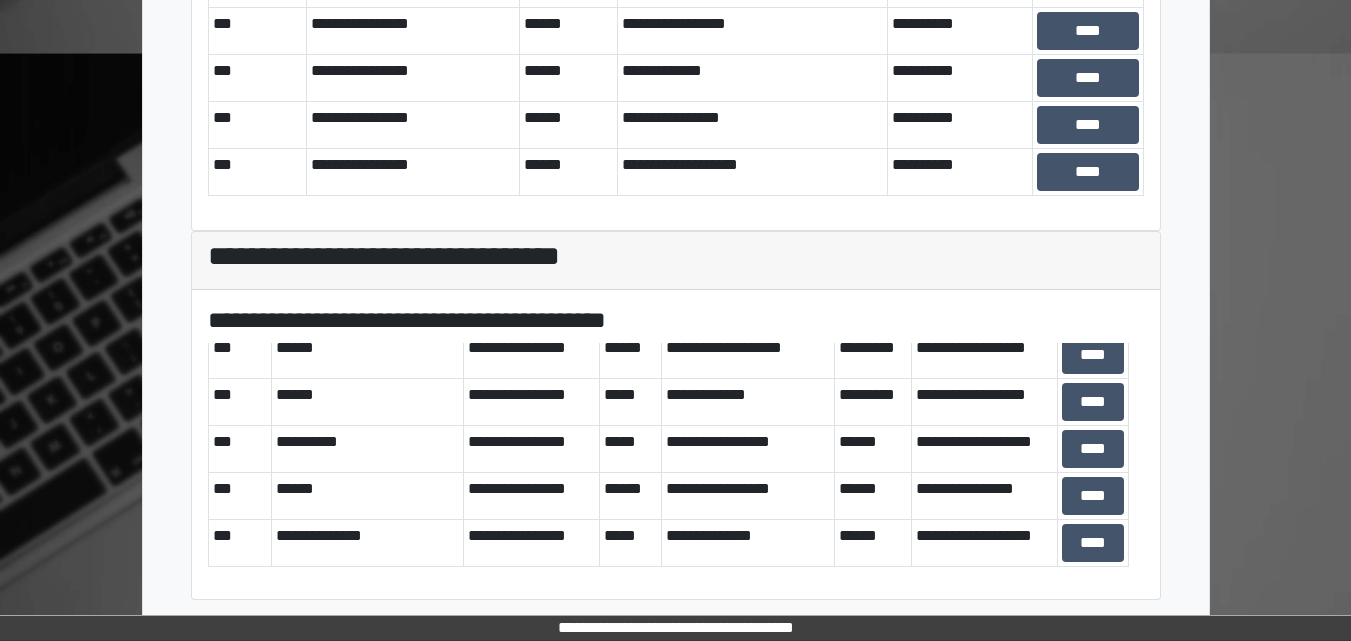 drag, startPoint x: 1134, startPoint y: 569, endPoint x: 747, endPoint y: 218, distance: 522.46533 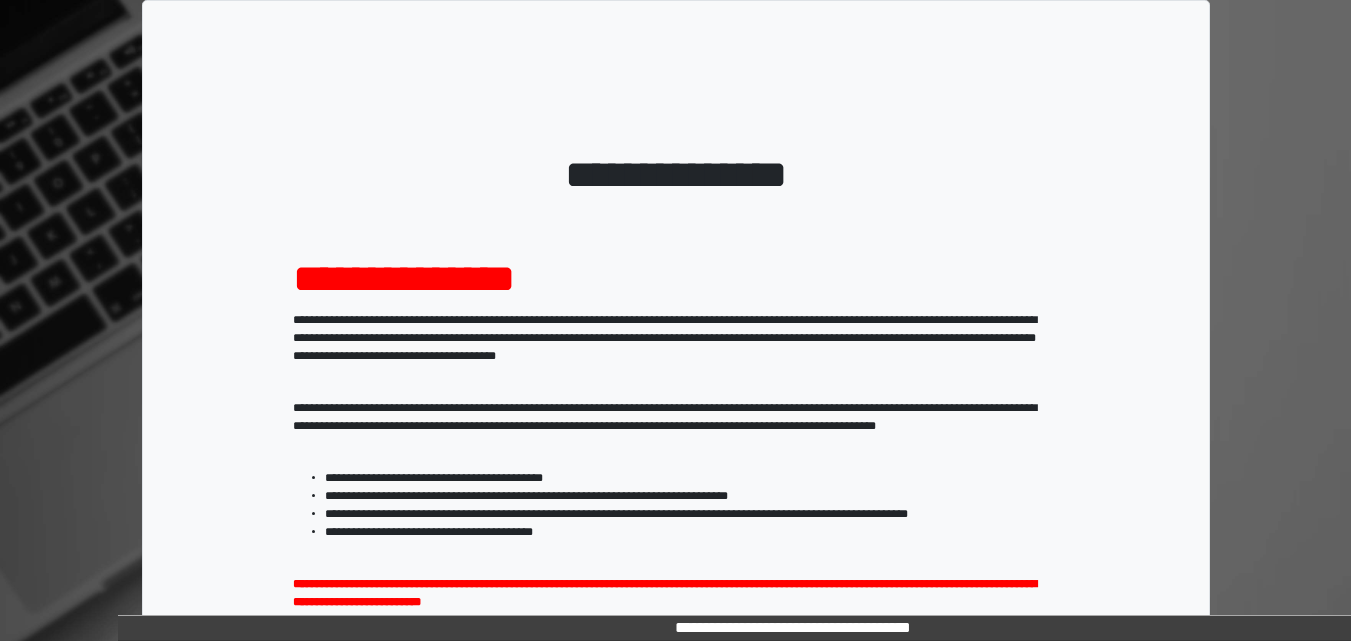 scroll, scrollTop: 287, scrollLeft: 0, axis: vertical 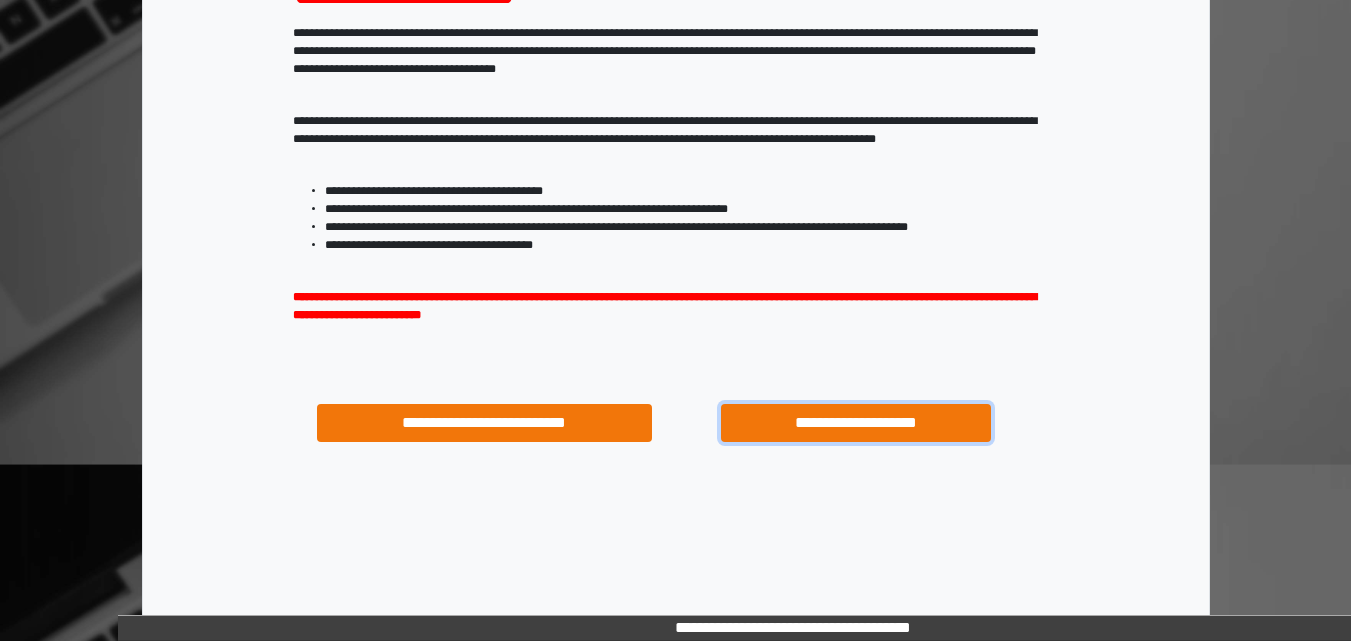 click on "**********" at bounding box center (855, 423) 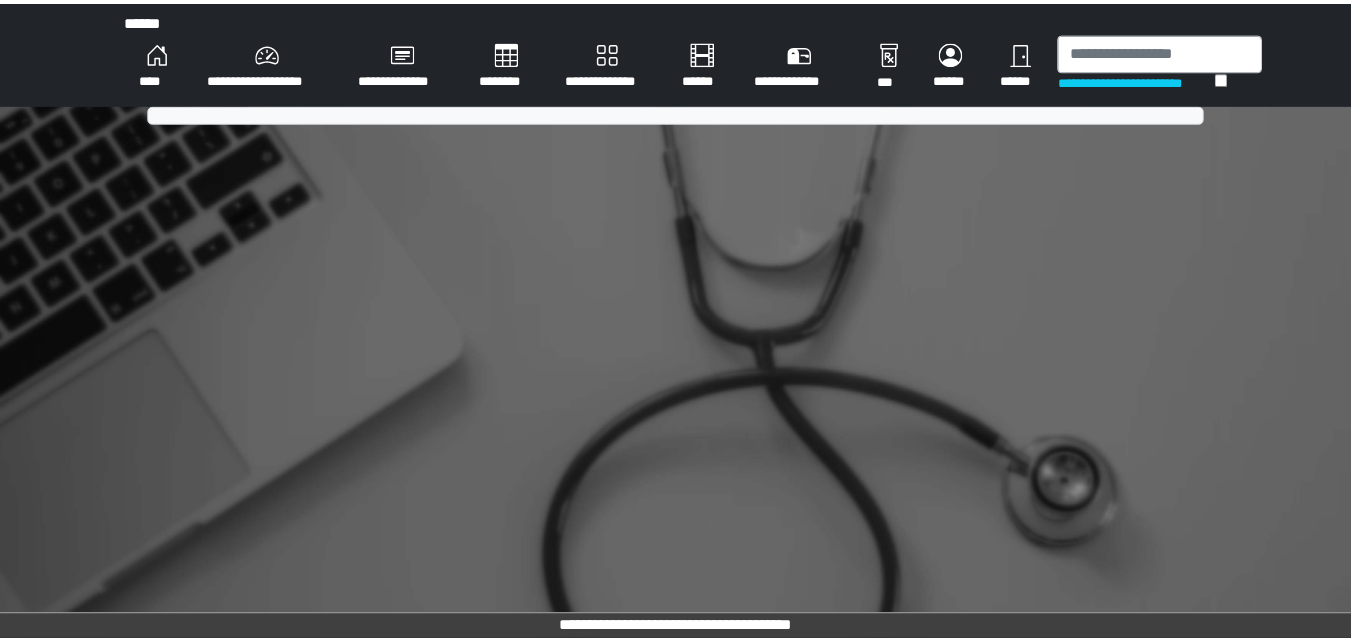 scroll, scrollTop: 0, scrollLeft: 0, axis: both 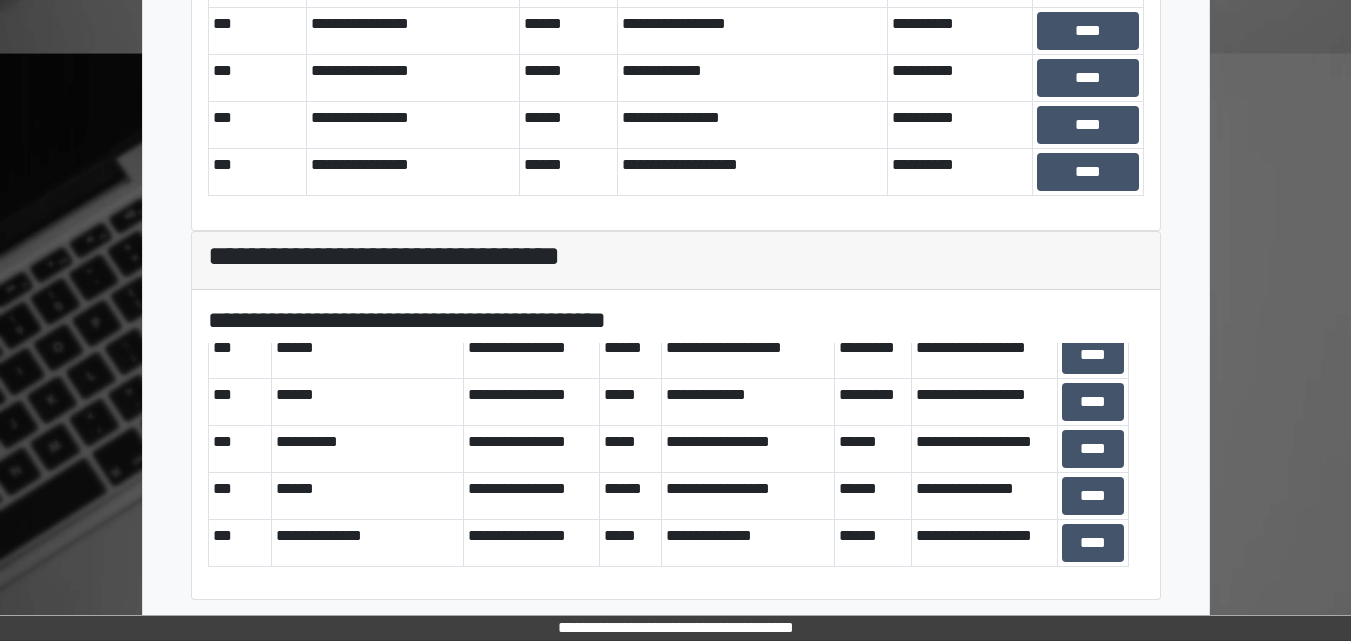drag, startPoint x: 1136, startPoint y: 574, endPoint x: 781, endPoint y: 584, distance: 355.1408 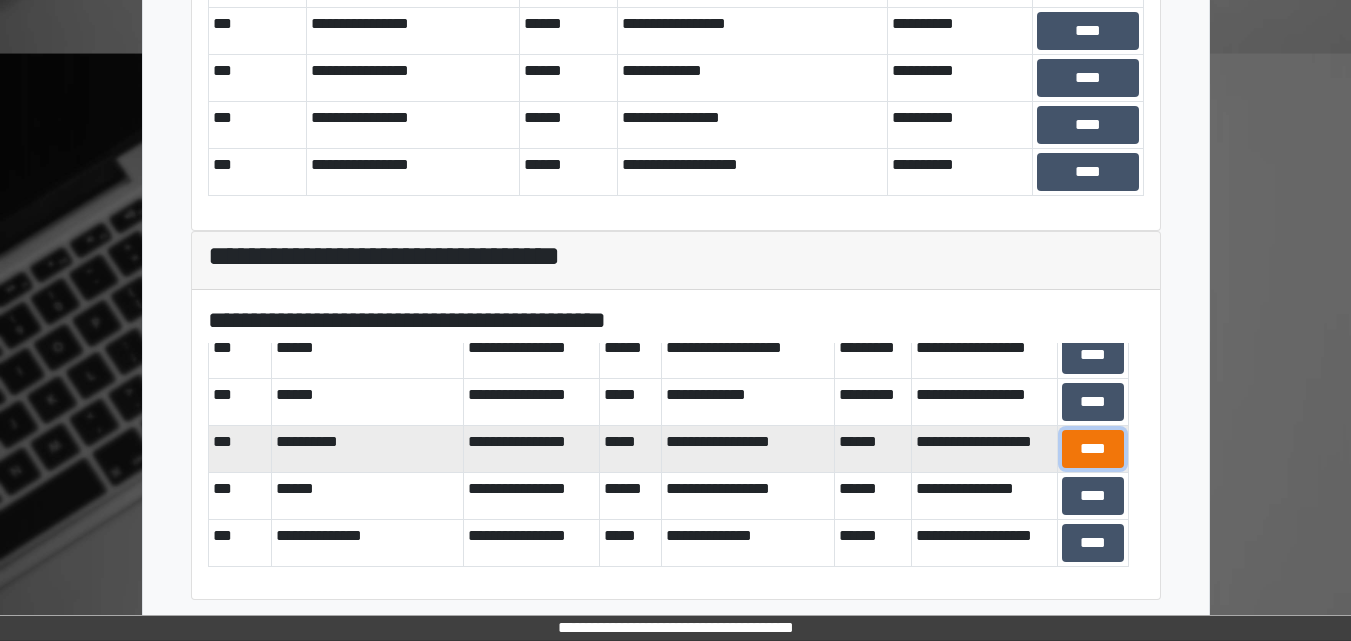 click on "****" at bounding box center [1093, 449] 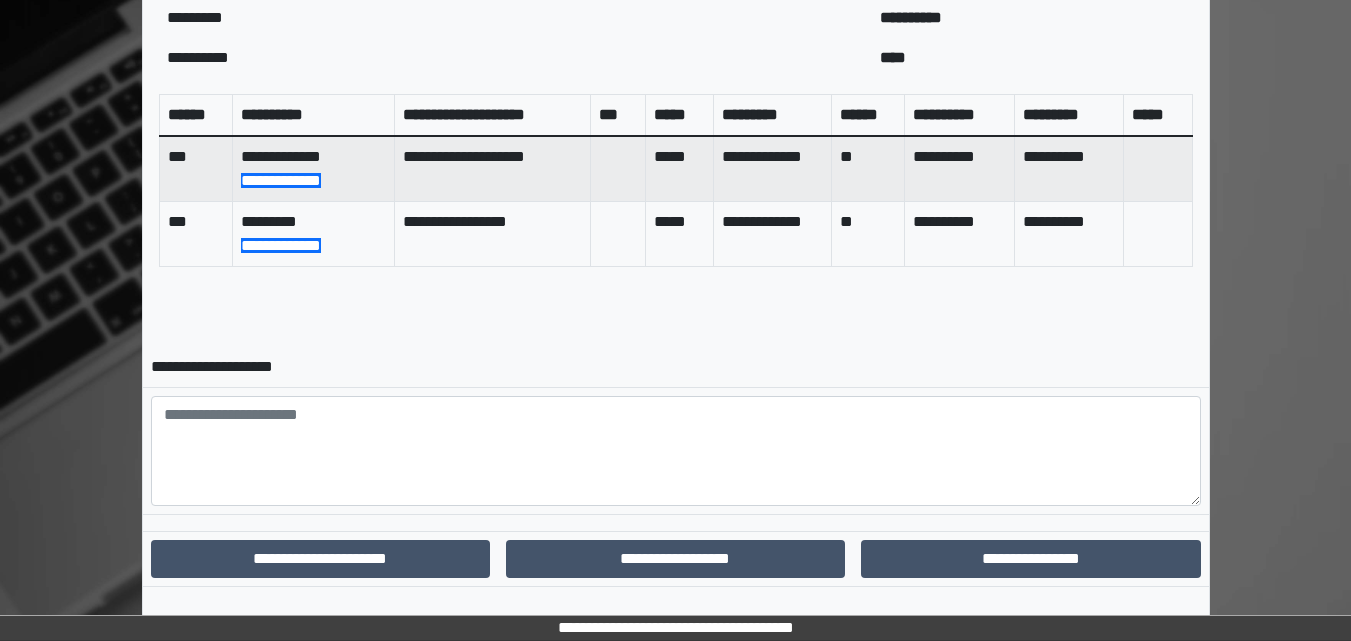 scroll, scrollTop: 875, scrollLeft: 0, axis: vertical 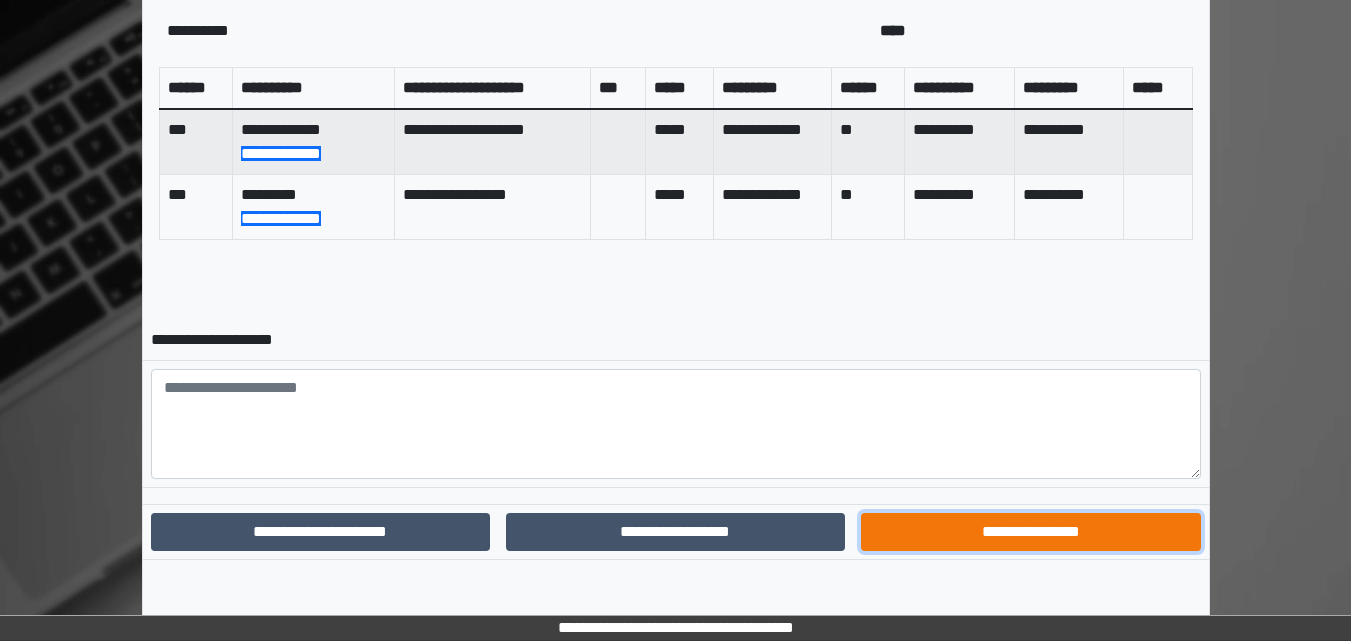 click on "**********" at bounding box center (1030, 532) 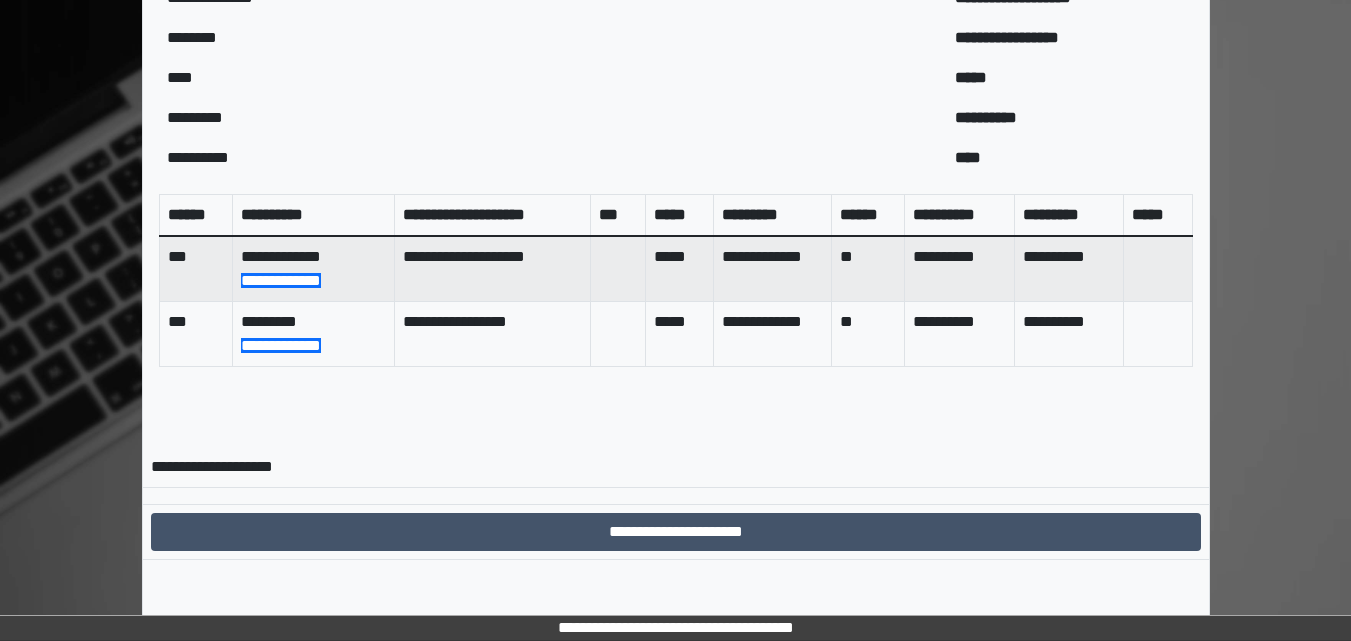 scroll, scrollTop: 772, scrollLeft: 0, axis: vertical 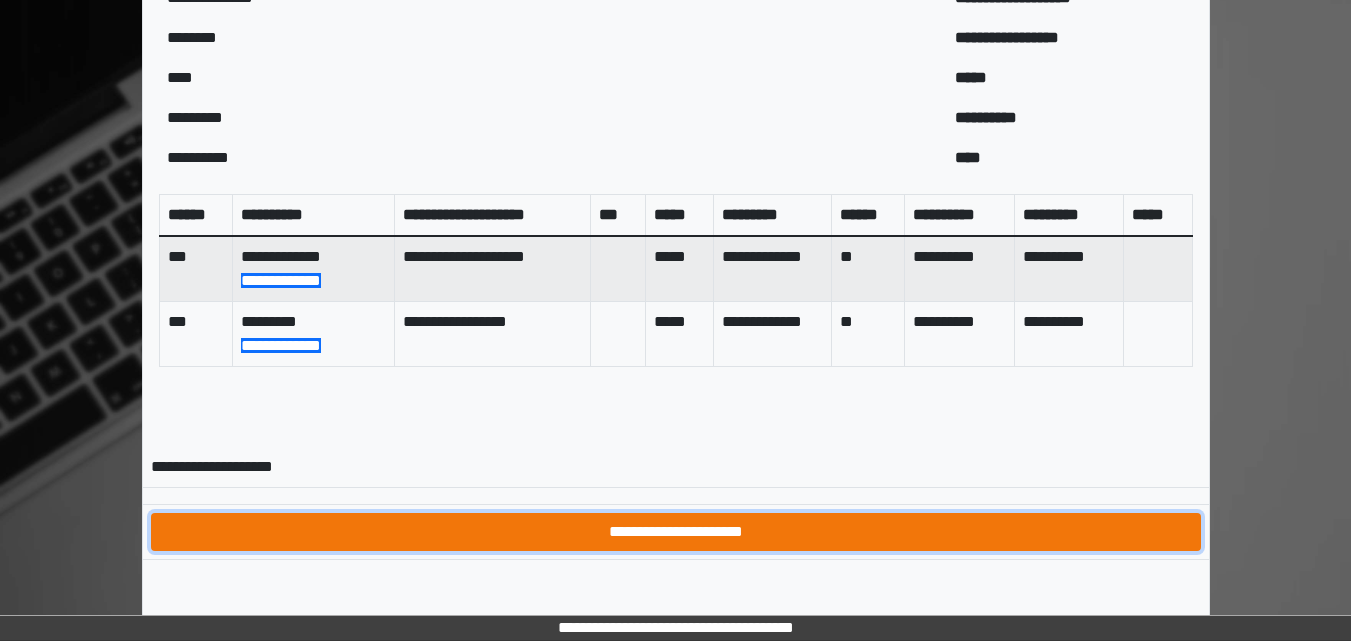 click on "**********" at bounding box center [676, 532] 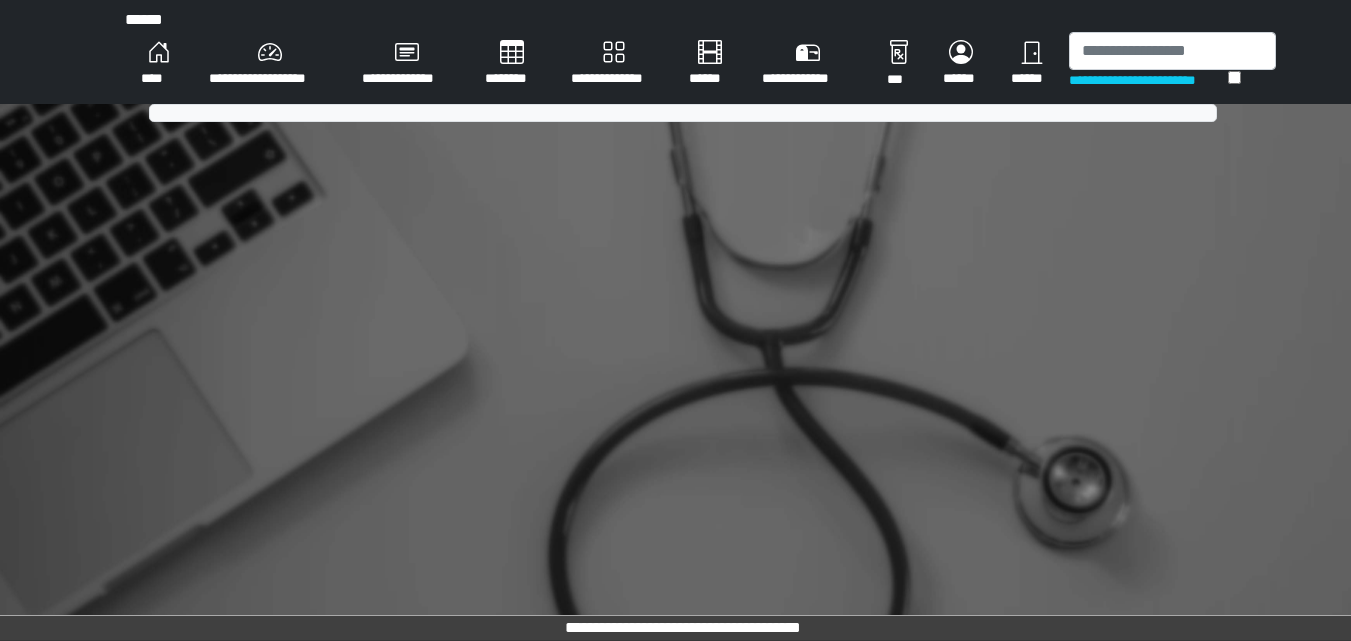 scroll, scrollTop: 0, scrollLeft: 0, axis: both 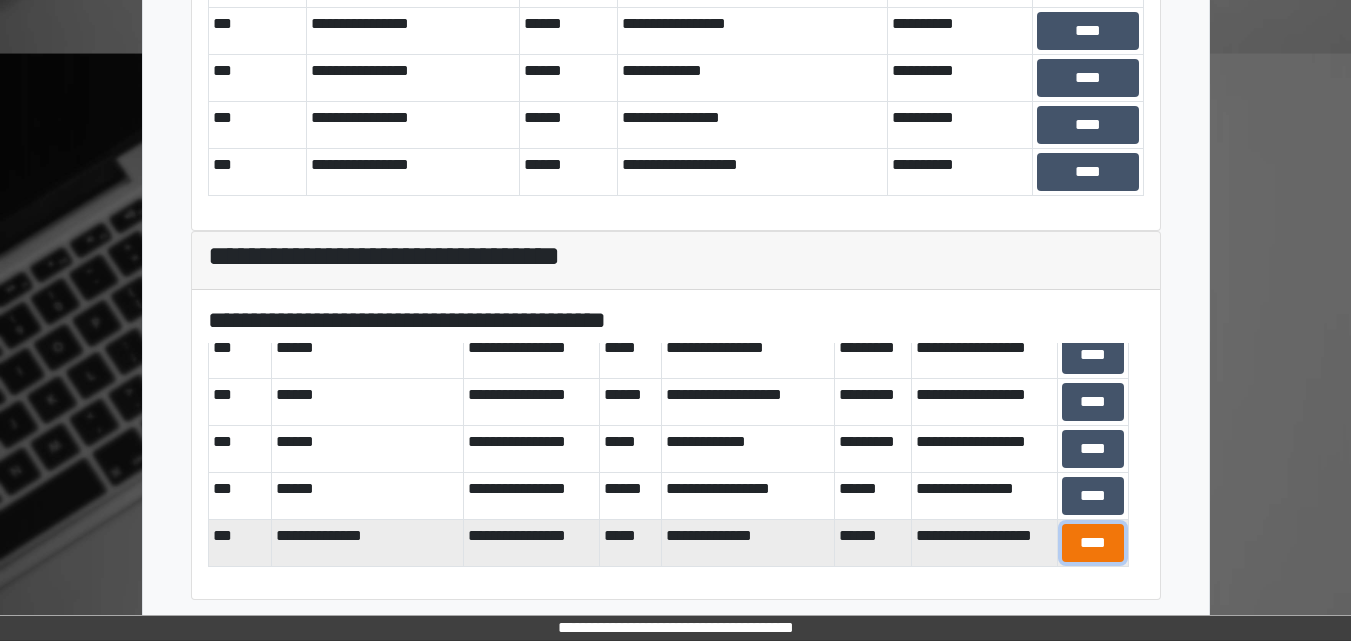 click on "****" at bounding box center (1093, 543) 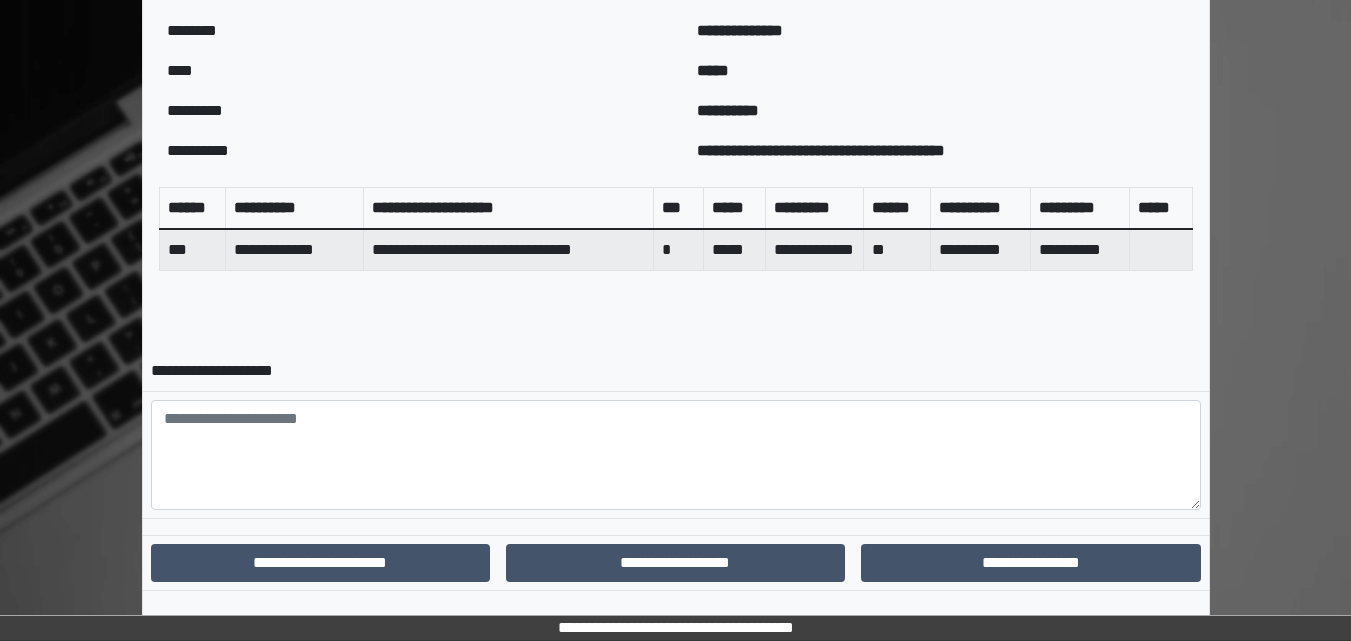 scroll, scrollTop: 786, scrollLeft: 0, axis: vertical 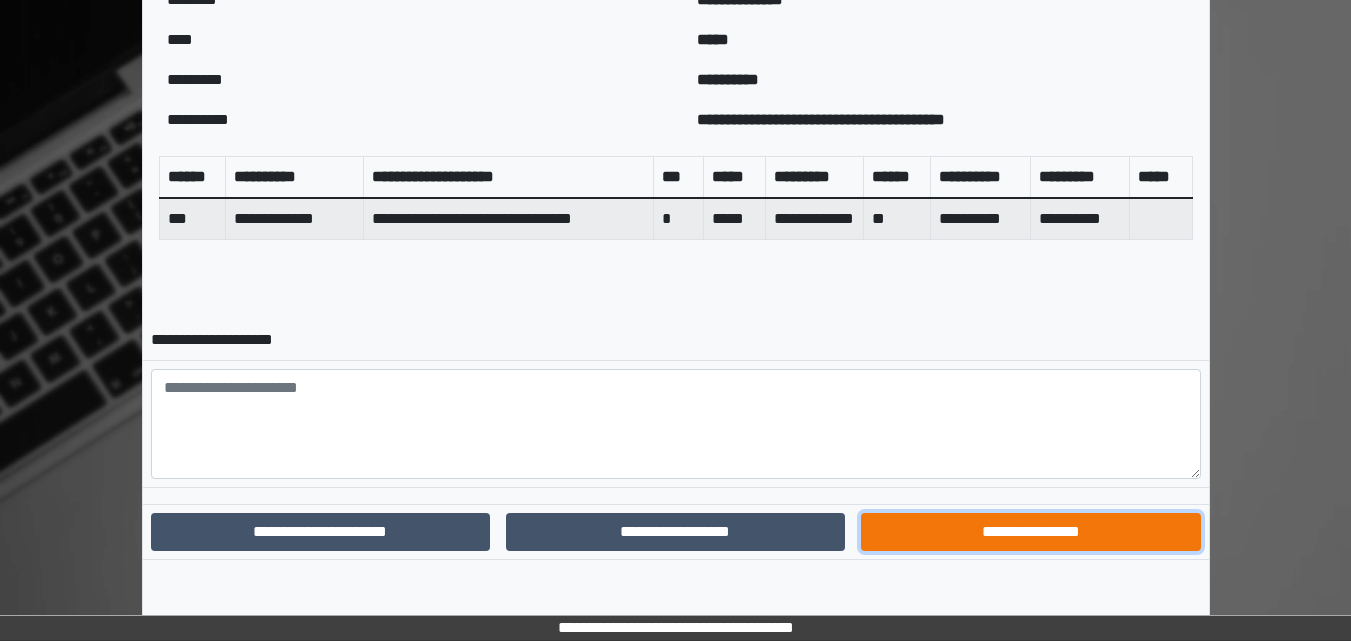 click on "**********" at bounding box center (1030, 532) 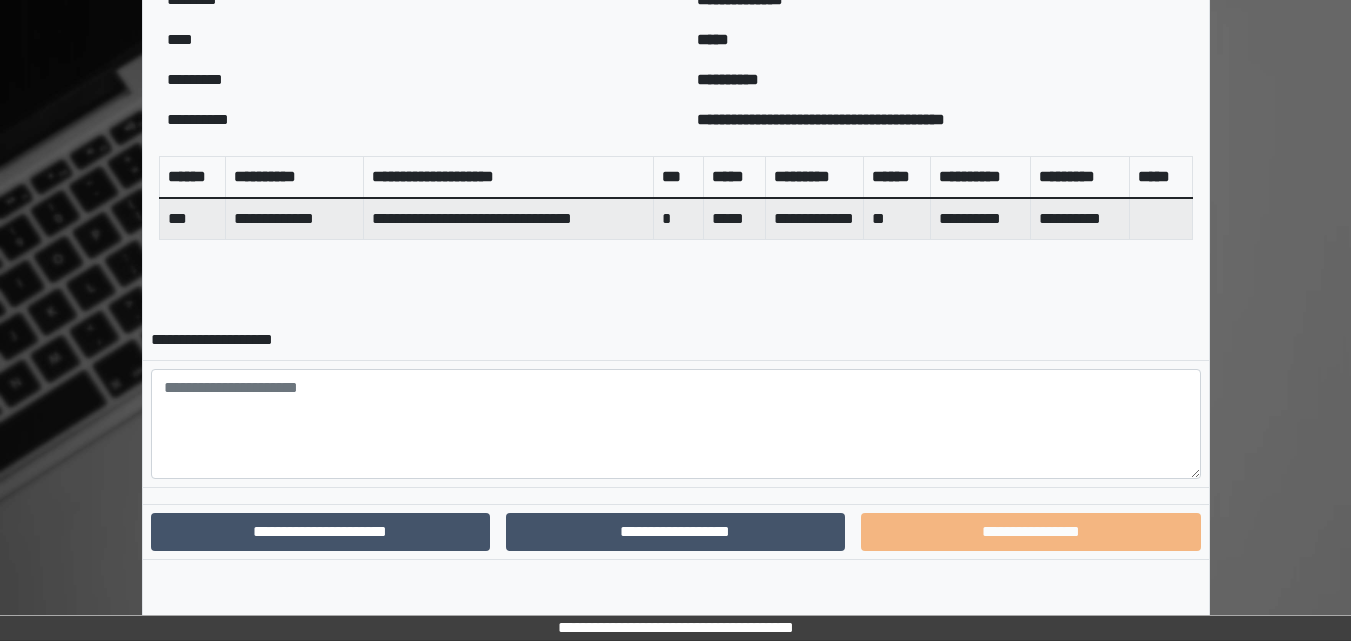 scroll, scrollTop: 683, scrollLeft: 0, axis: vertical 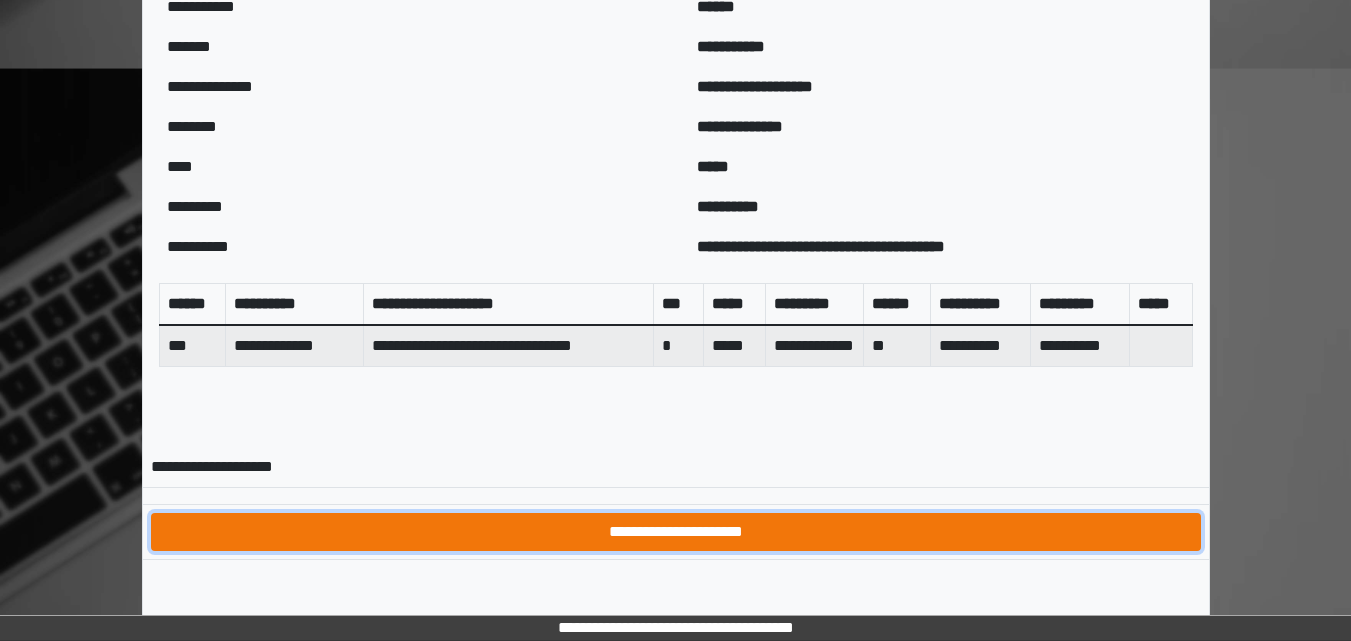 click on "**********" at bounding box center (676, 532) 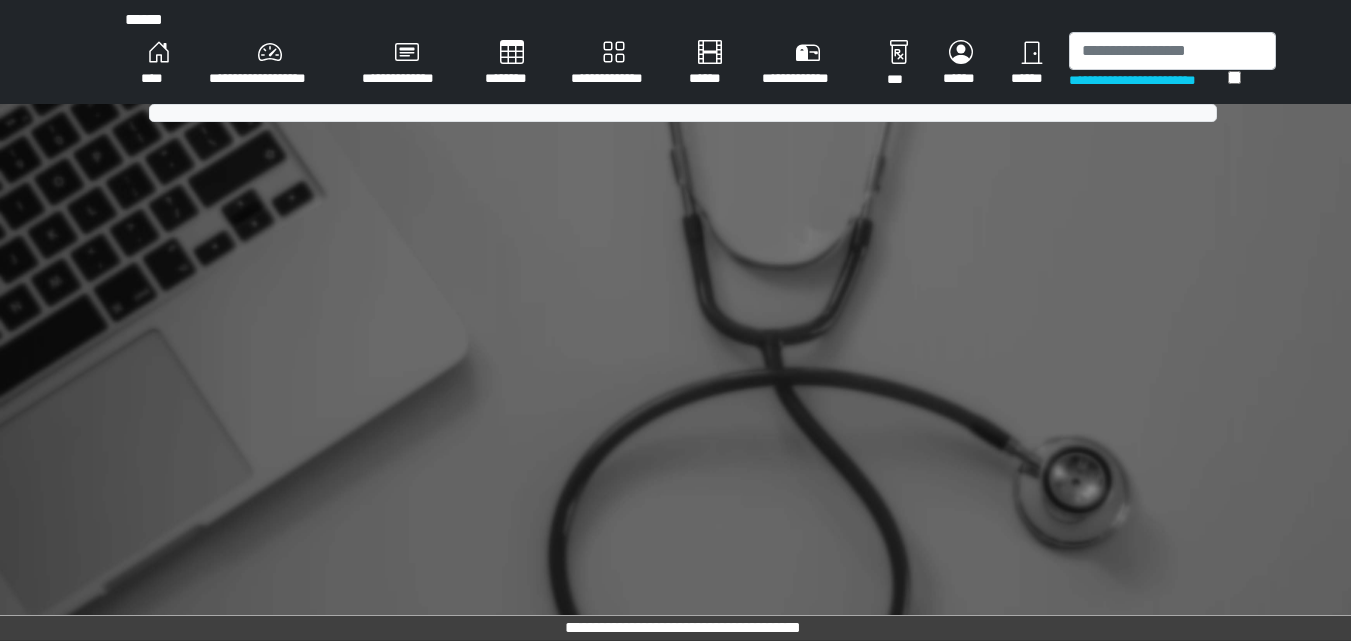 scroll, scrollTop: 0, scrollLeft: 0, axis: both 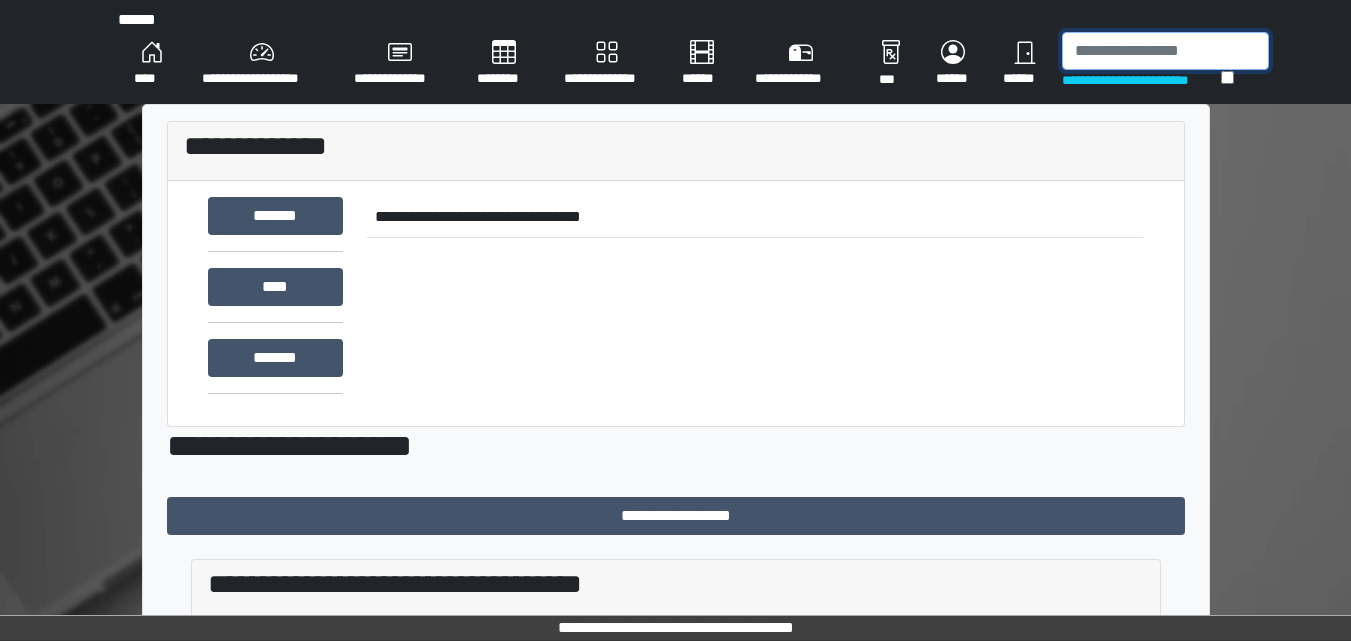 click at bounding box center (1165, 51) 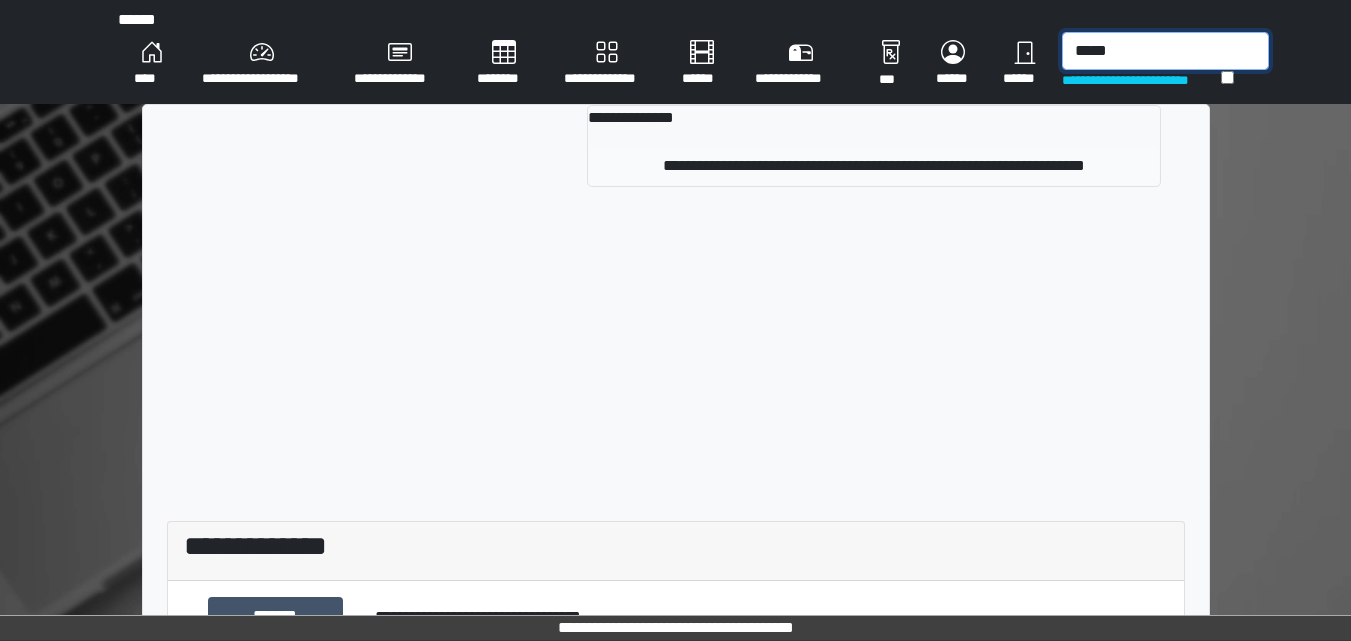 type on "*****" 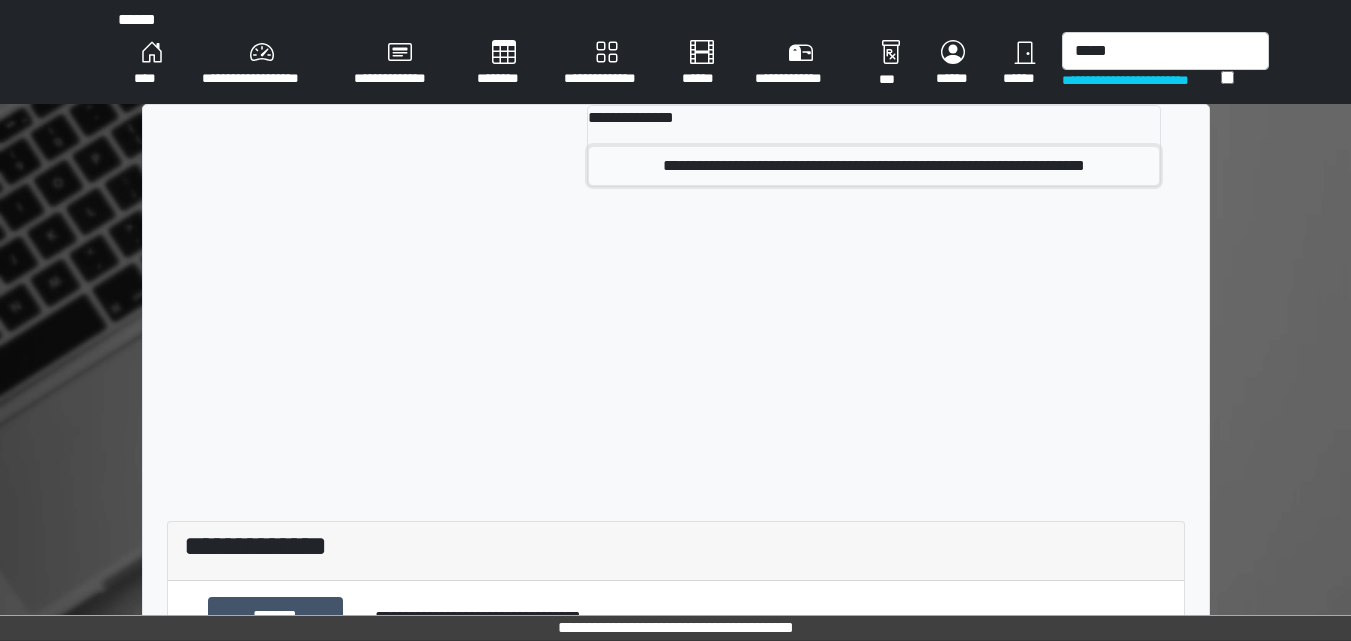 click on "**********" at bounding box center [873, 166] 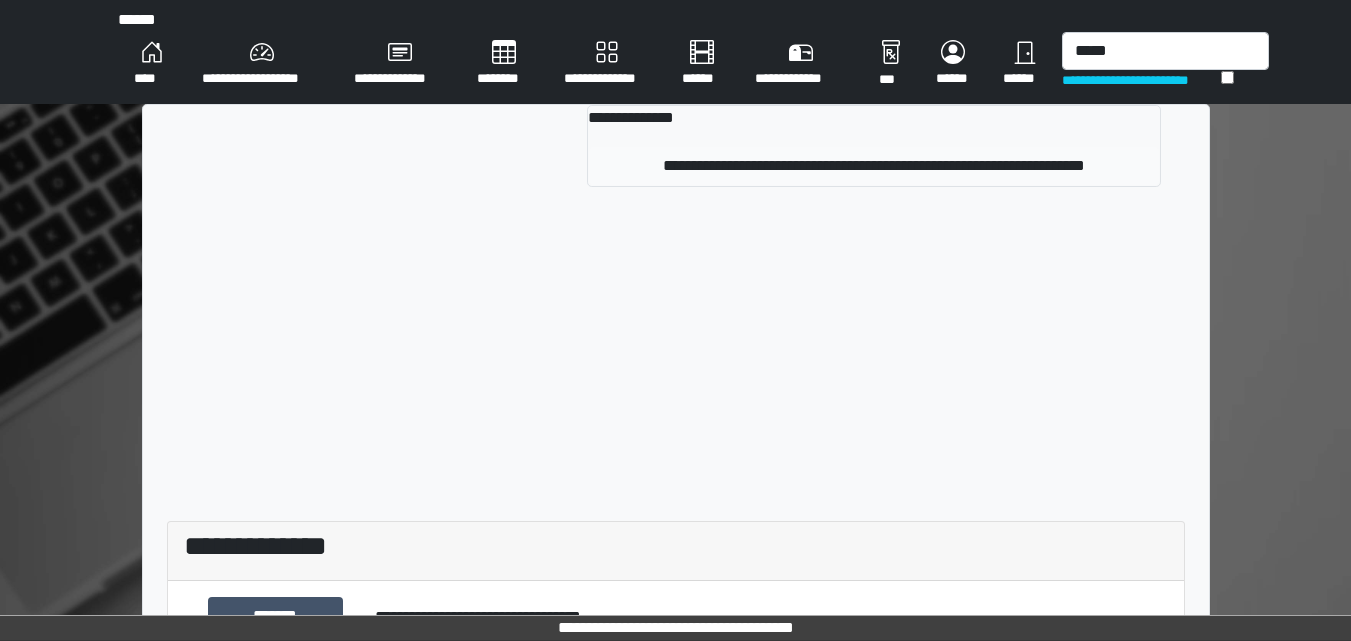 type 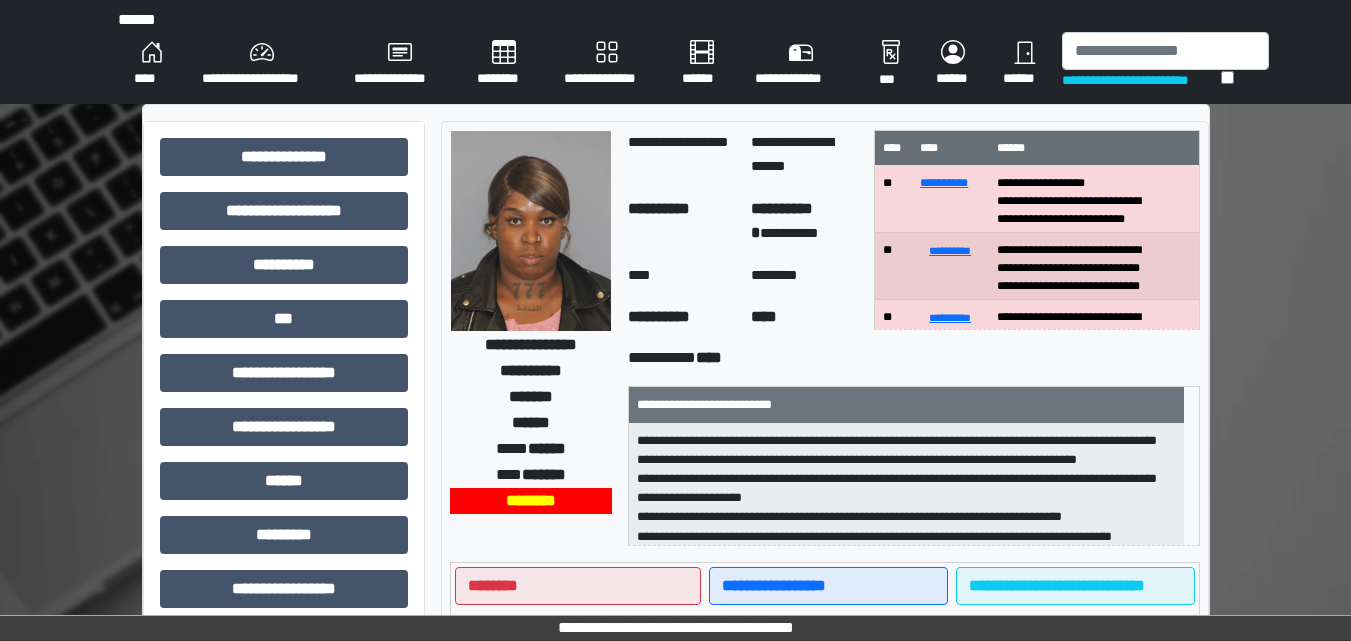 click on "**********" at bounding box center [262, 64] 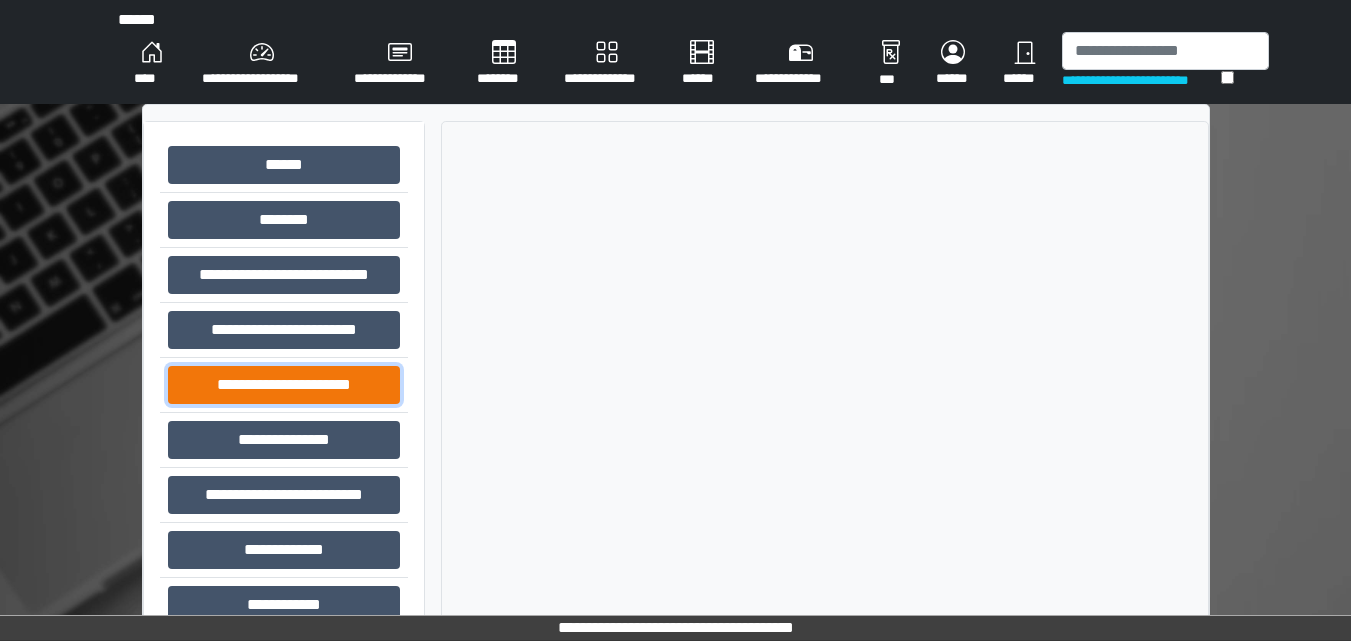 click on "**********" at bounding box center (284, 385) 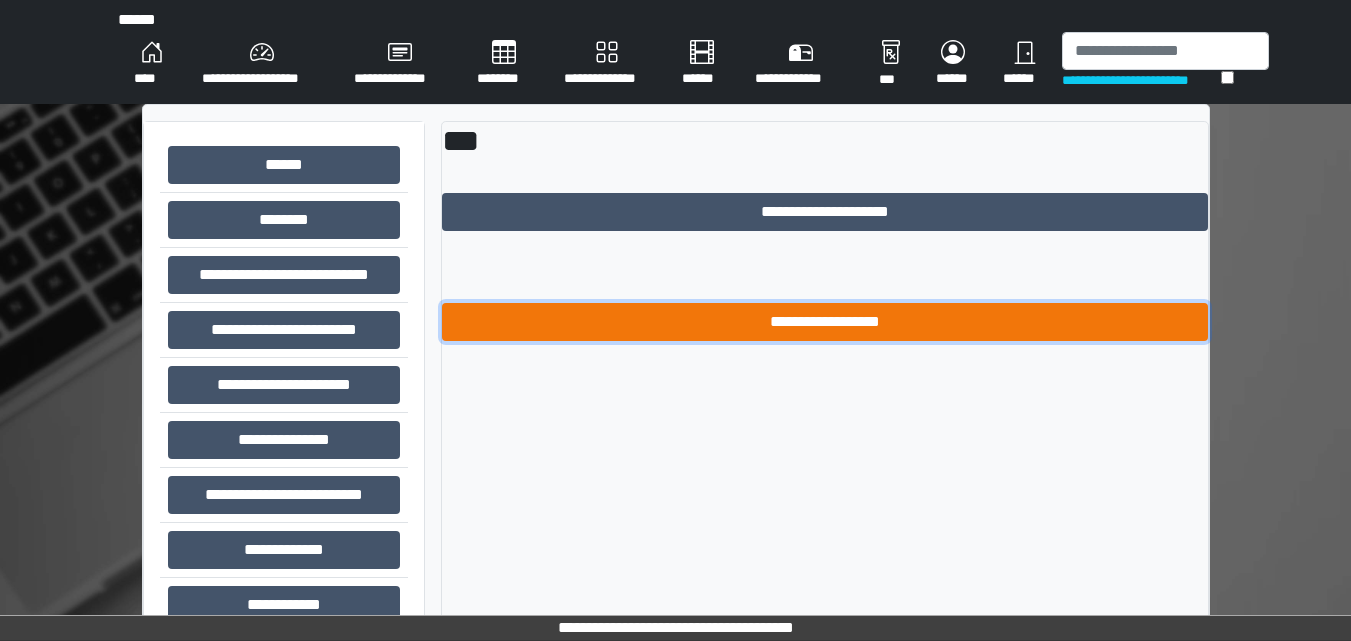 click on "**********" at bounding box center [825, 322] 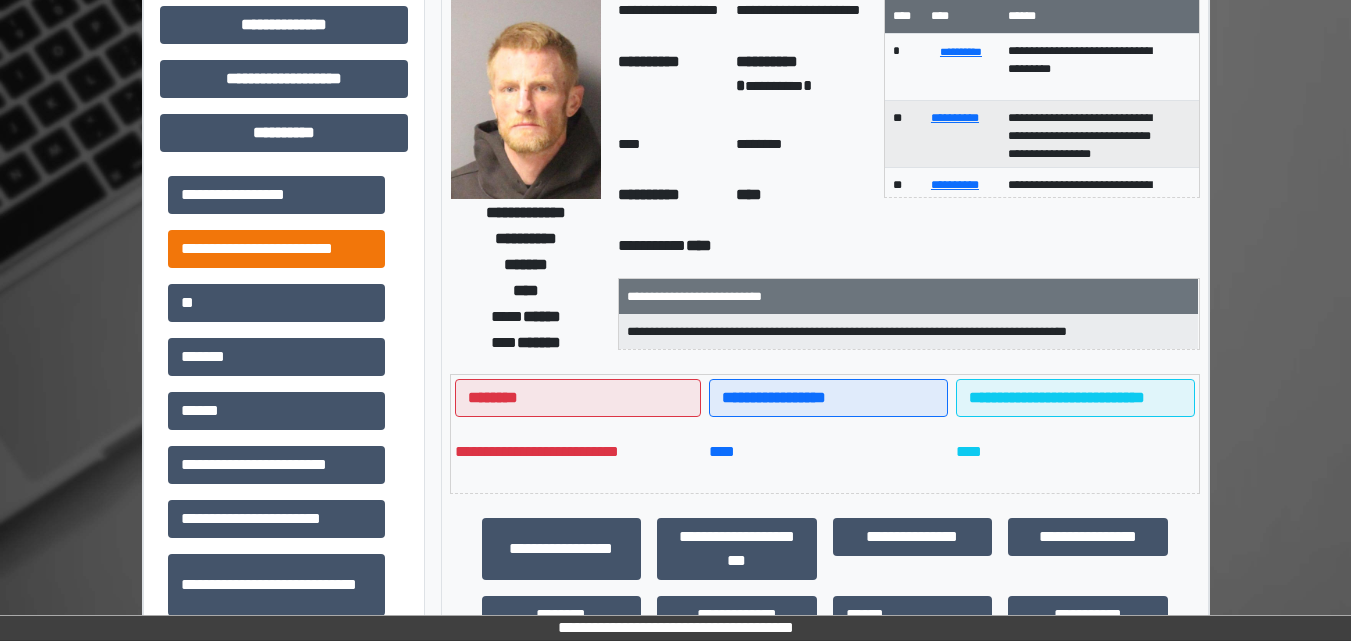 scroll, scrollTop: 0, scrollLeft: 0, axis: both 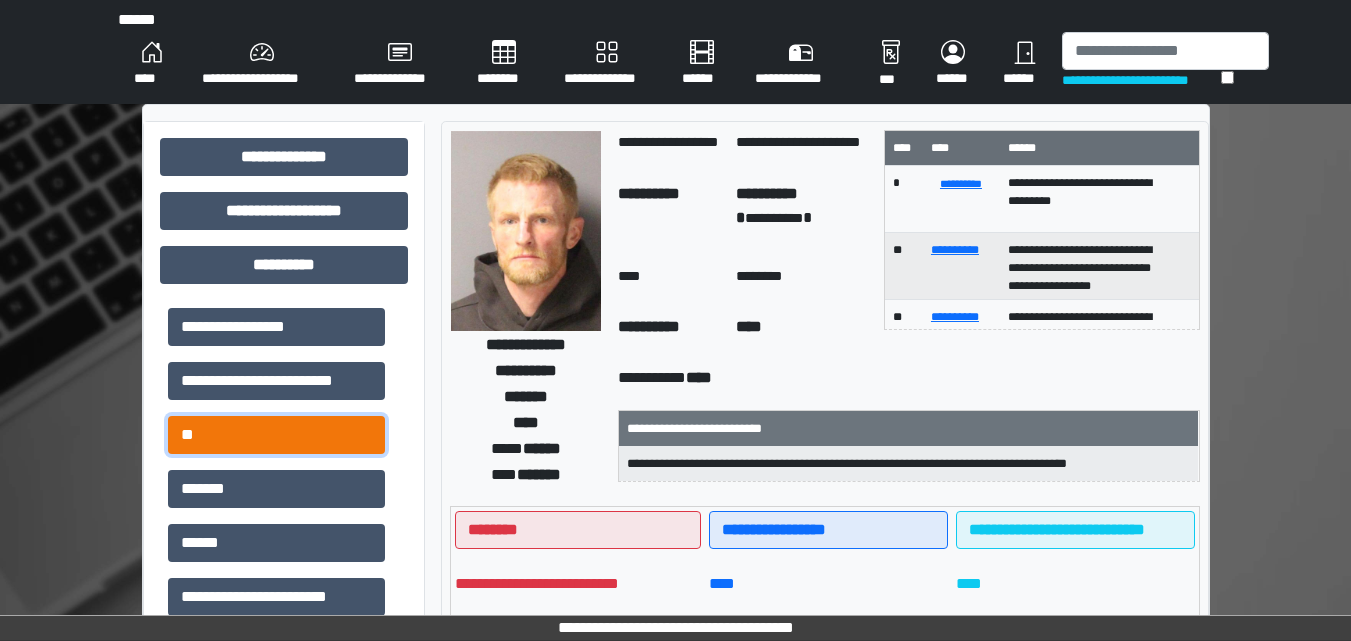 click on "**" at bounding box center [276, 435] 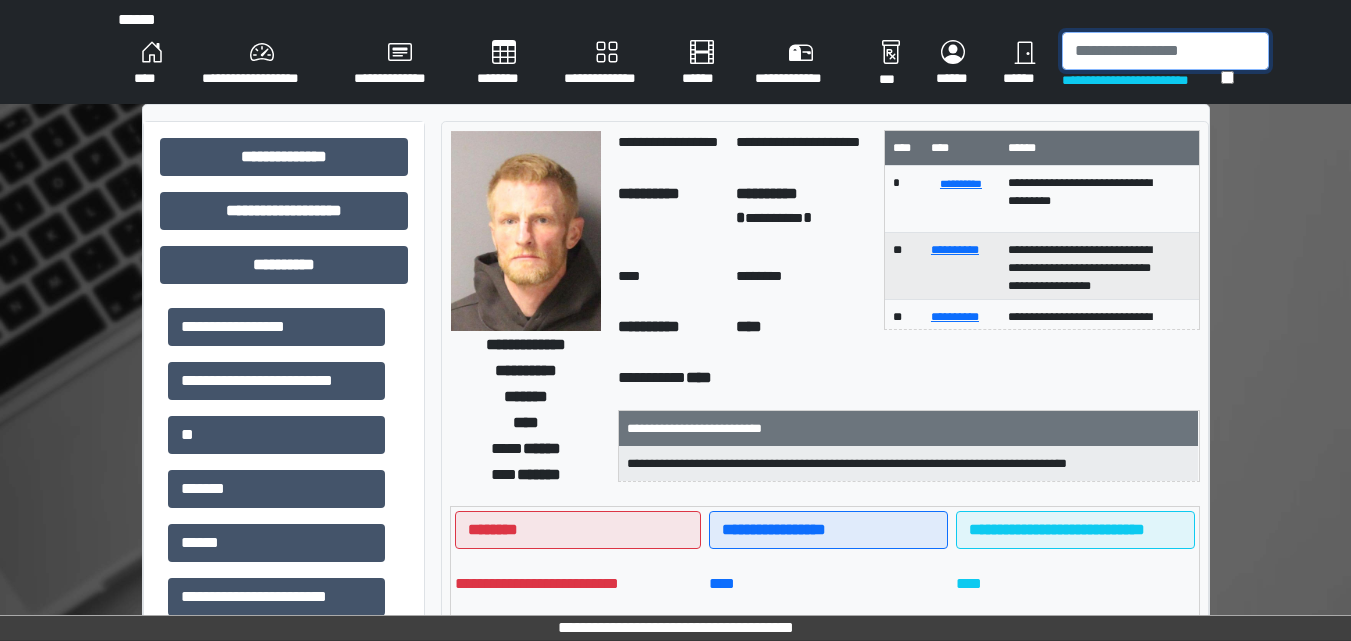 click at bounding box center (1165, 51) 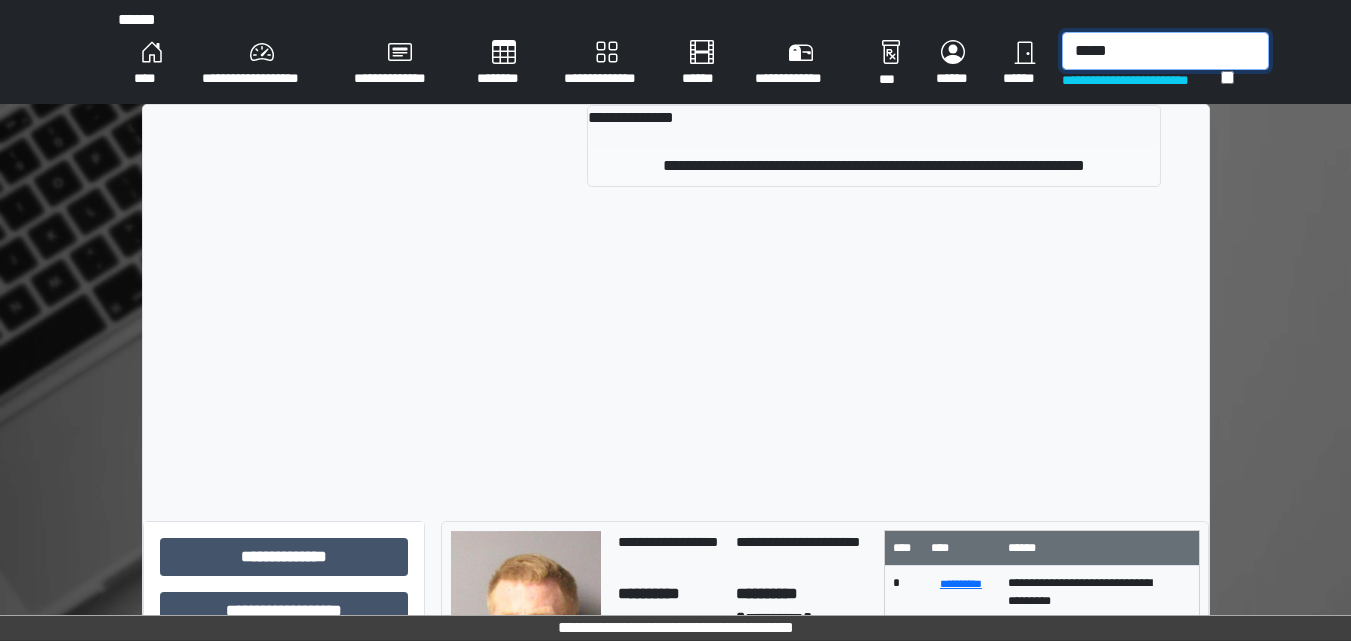 type on "*****" 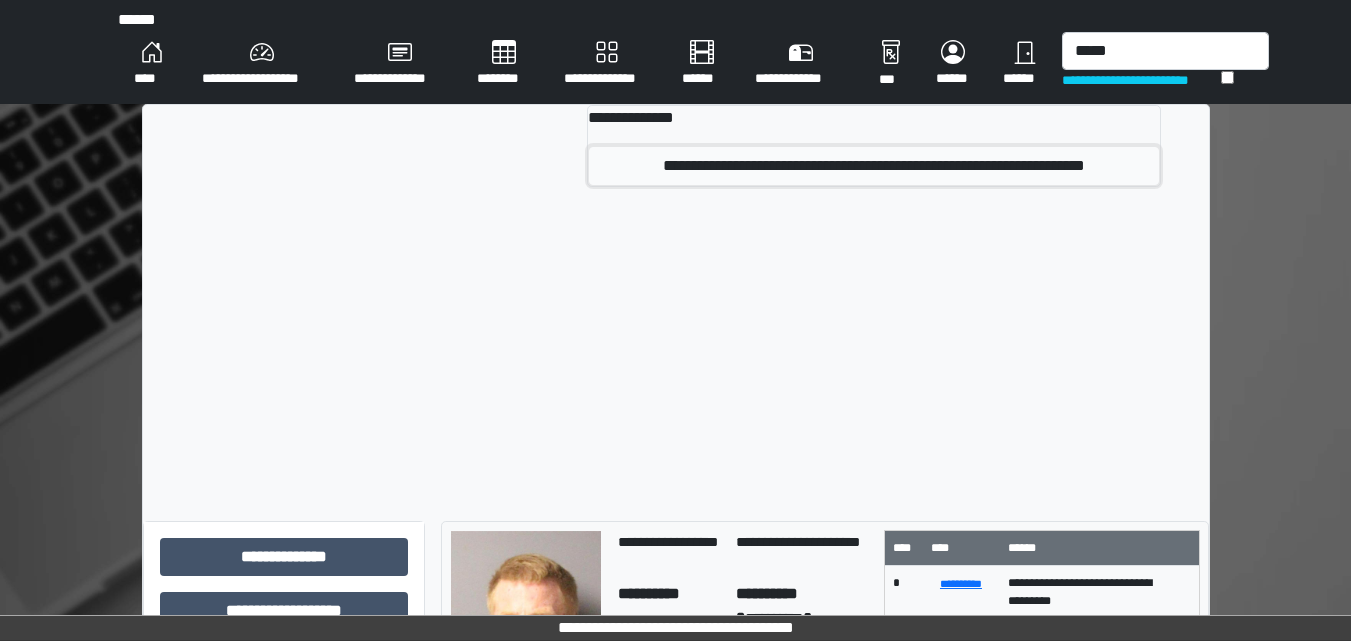 click on "**********" at bounding box center [873, 166] 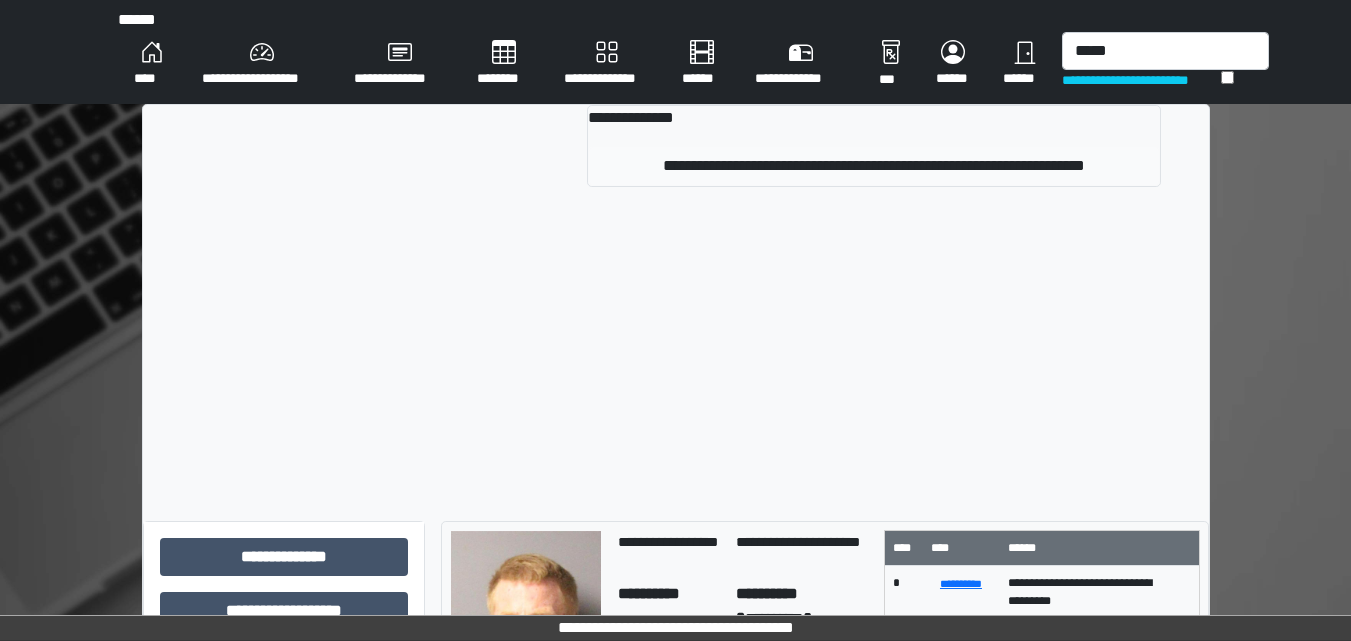 type 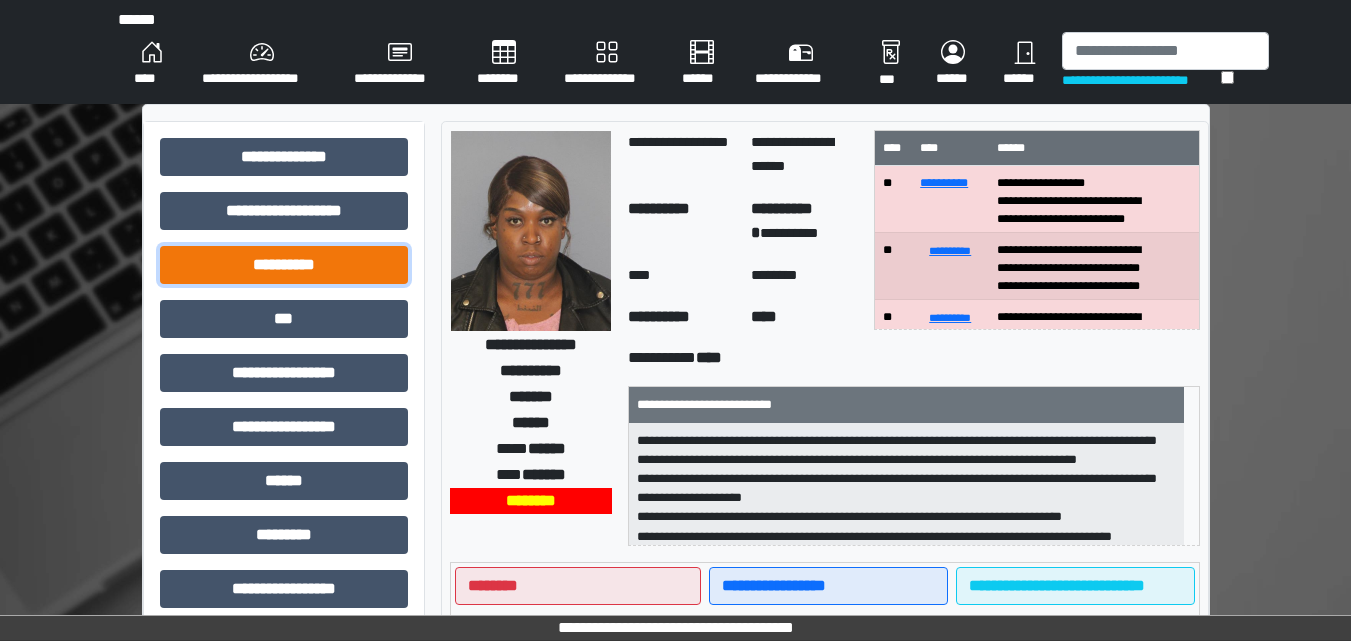 click on "**********" at bounding box center [284, 265] 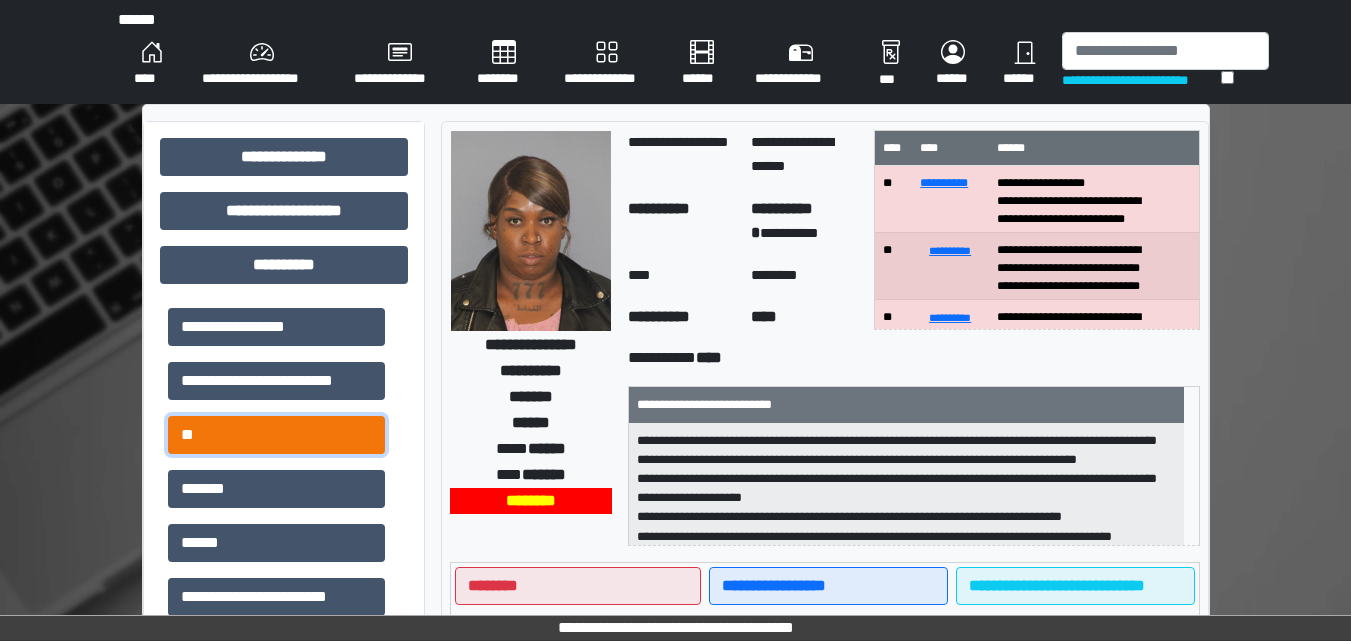 click on "**" at bounding box center [276, 435] 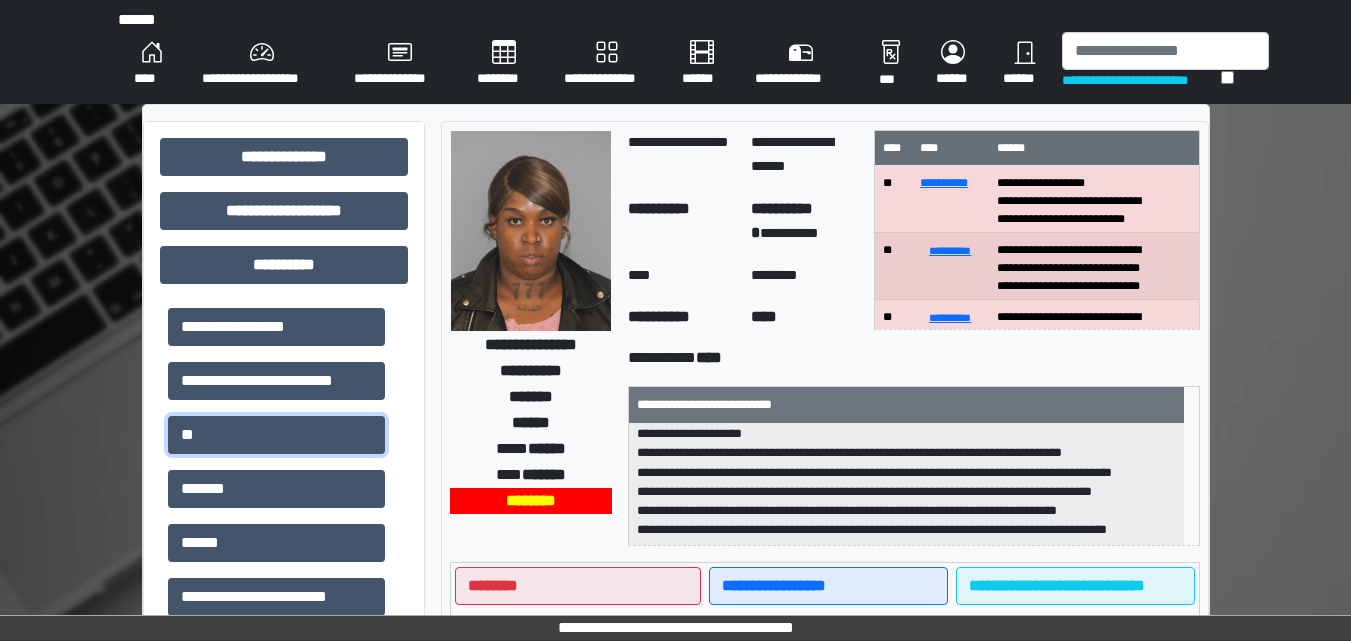 scroll, scrollTop: 140, scrollLeft: 0, axis: vertical 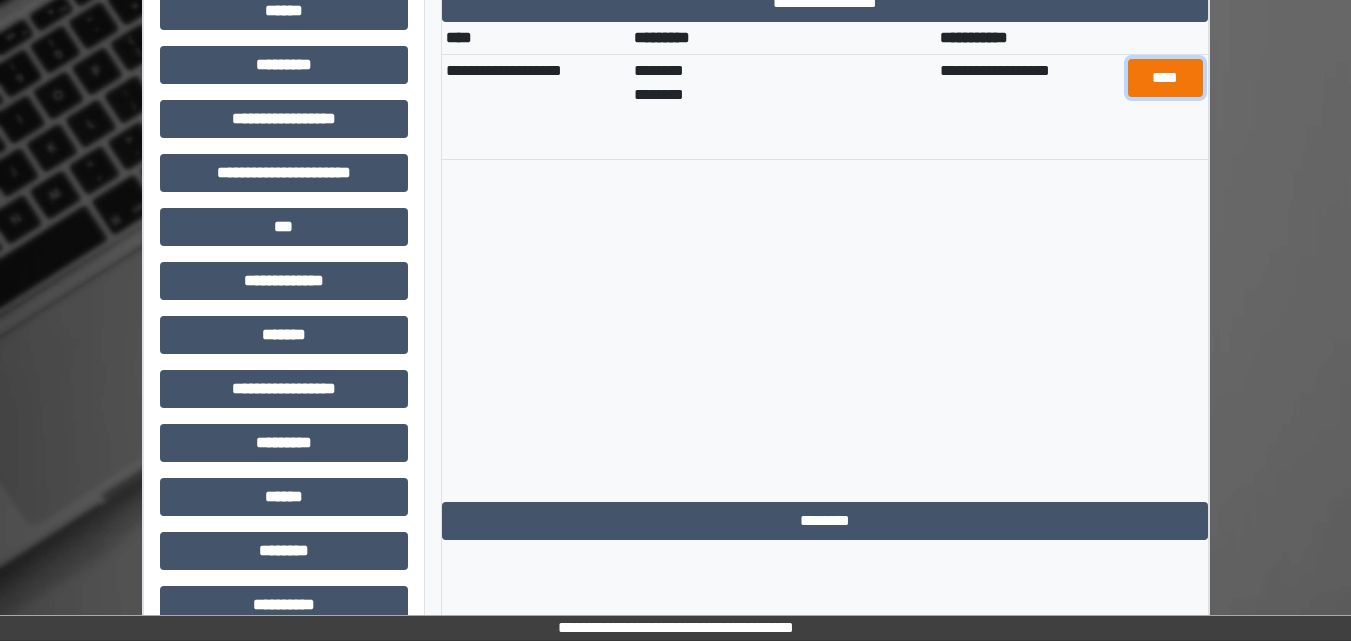 click on "****" at bounding box center (1165, 78) 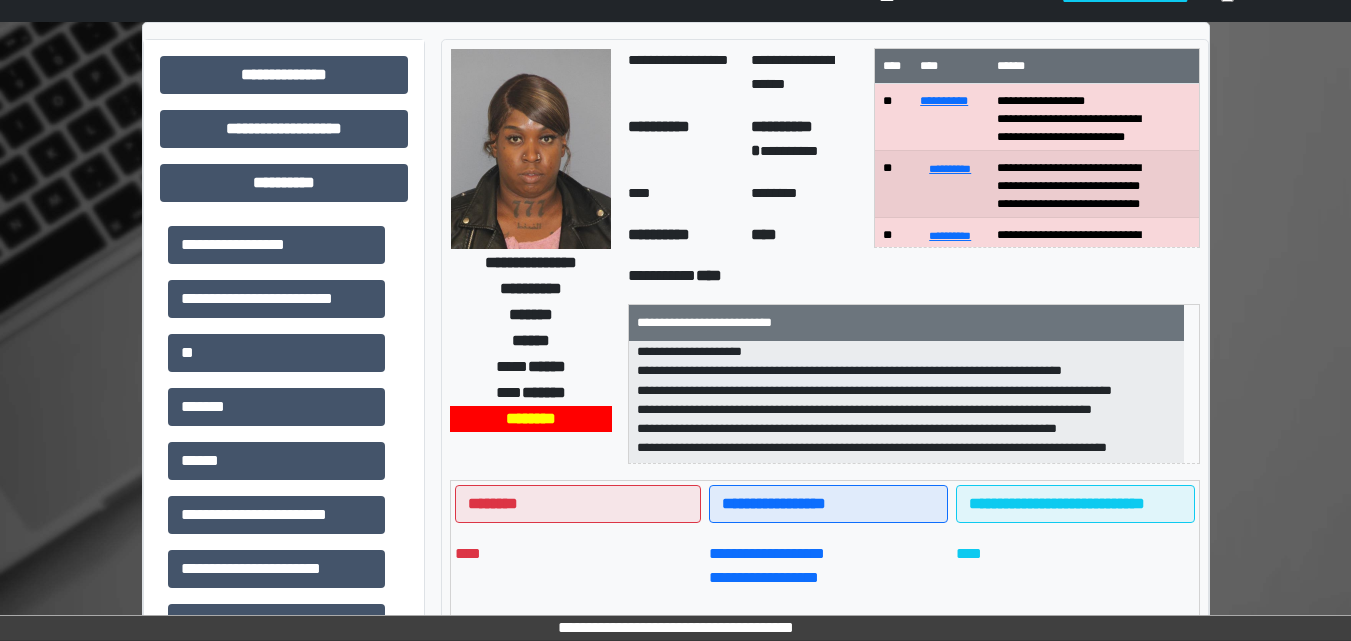 scroll, scrollTop: 37, scrollLeft: 0, axis: vertical 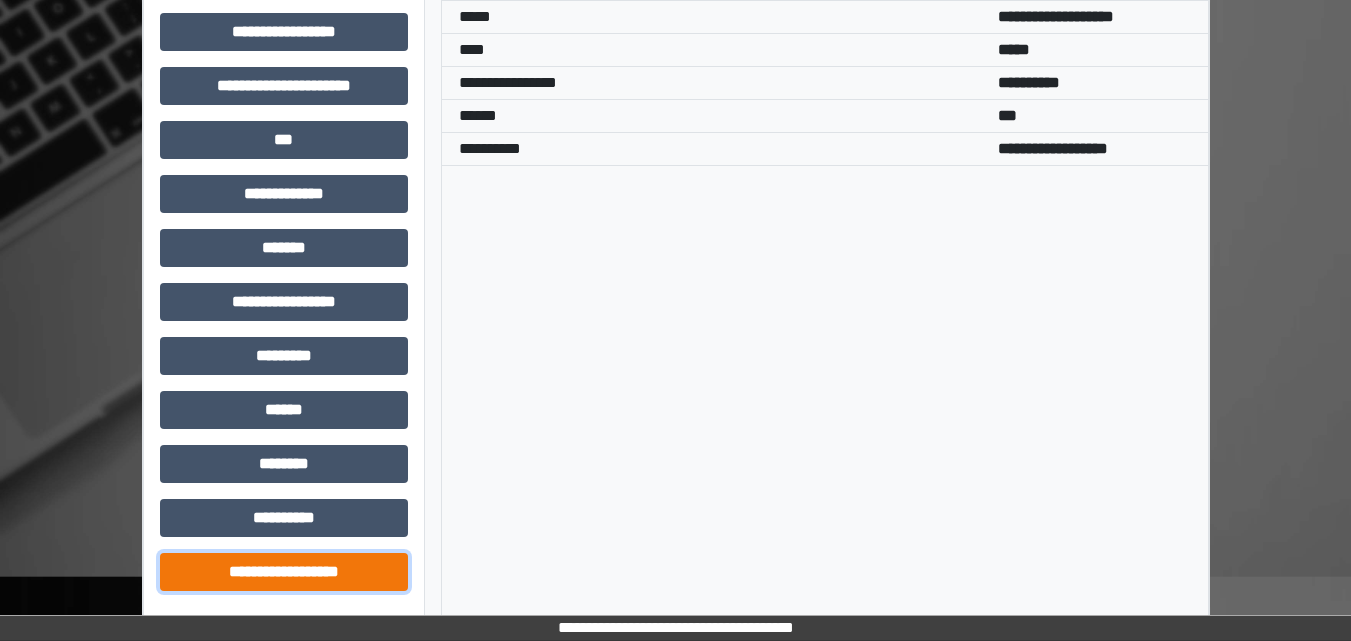 click on "**********" at bounding box center [284, 572] 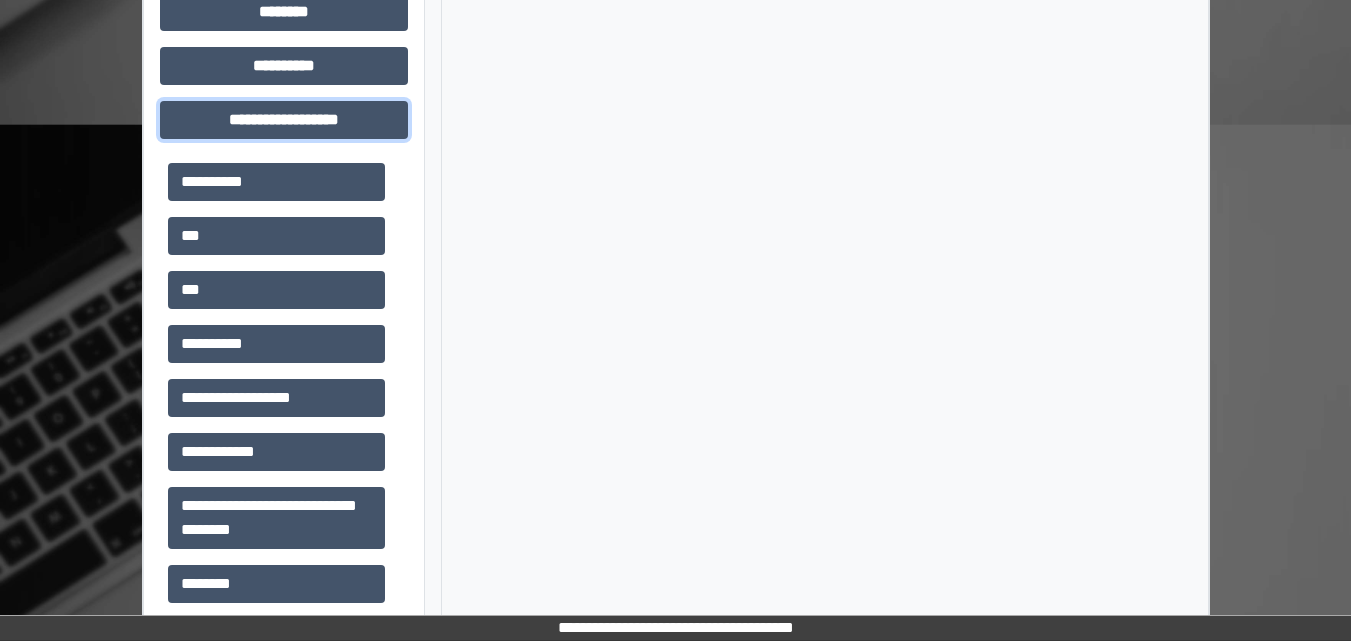 scroll, scrollTop: 1517, scrollLeft: 0, axis: vertical 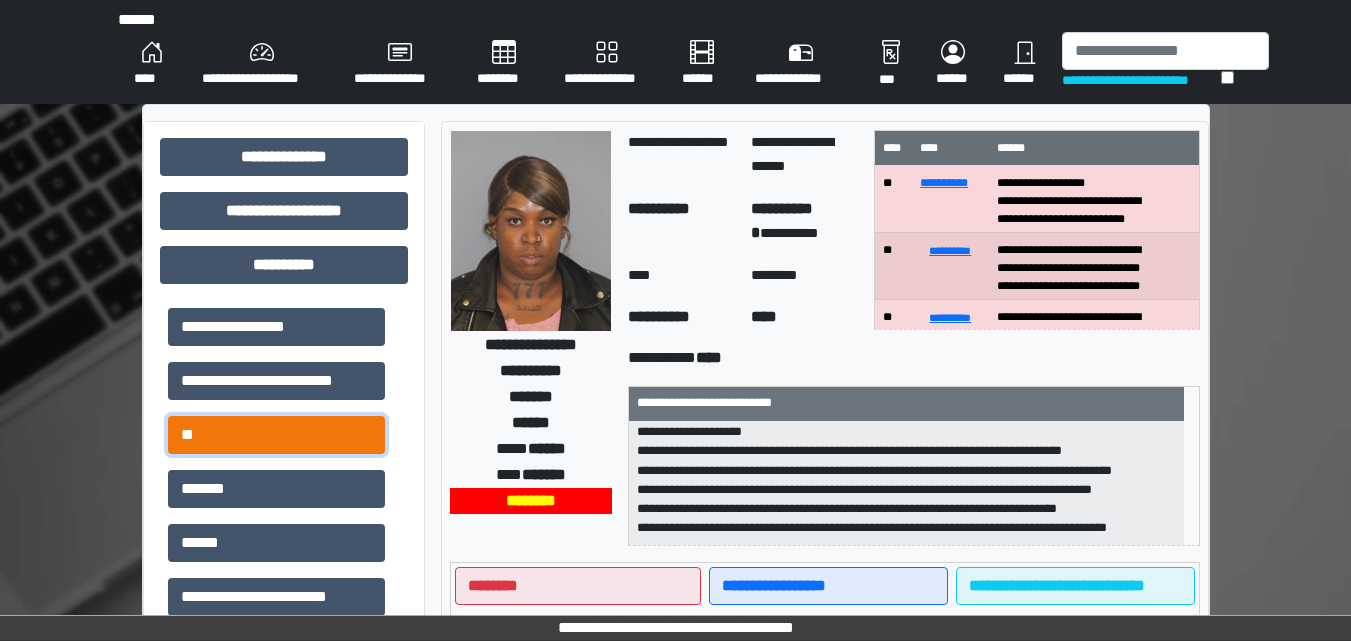 click on "**" at bounding box center [276, 435] 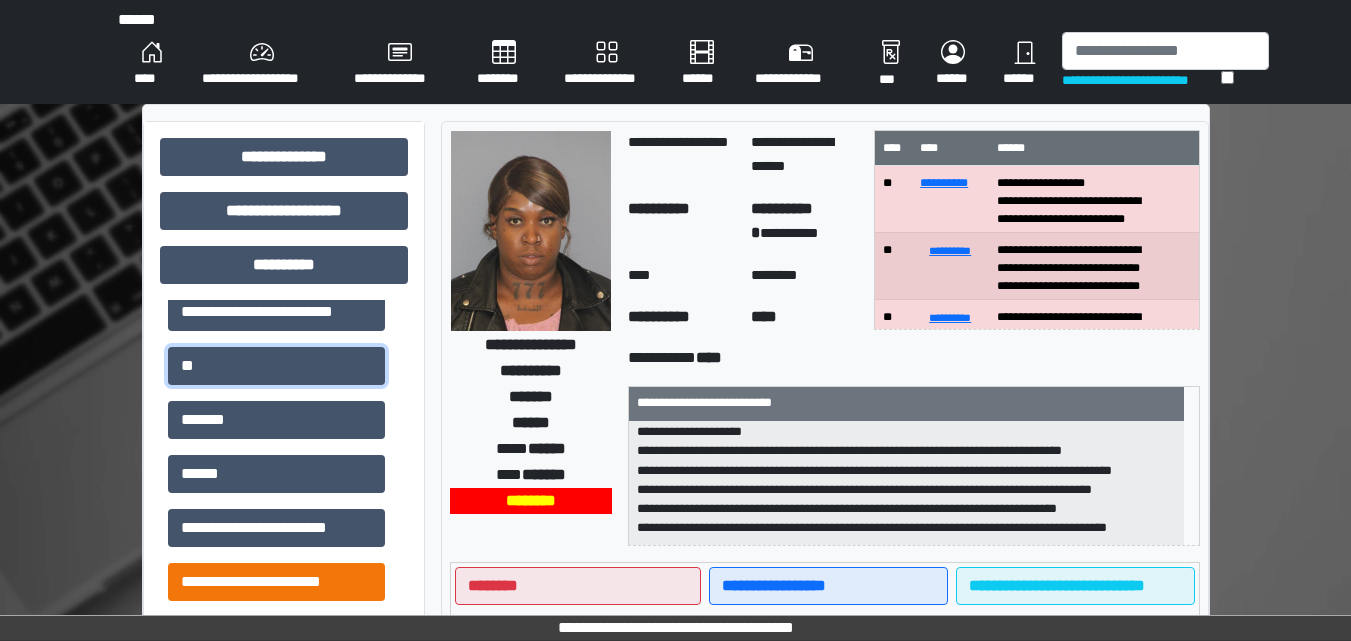 scroll, scrollTop: 202, scrollLeft: 0, axis: vertical 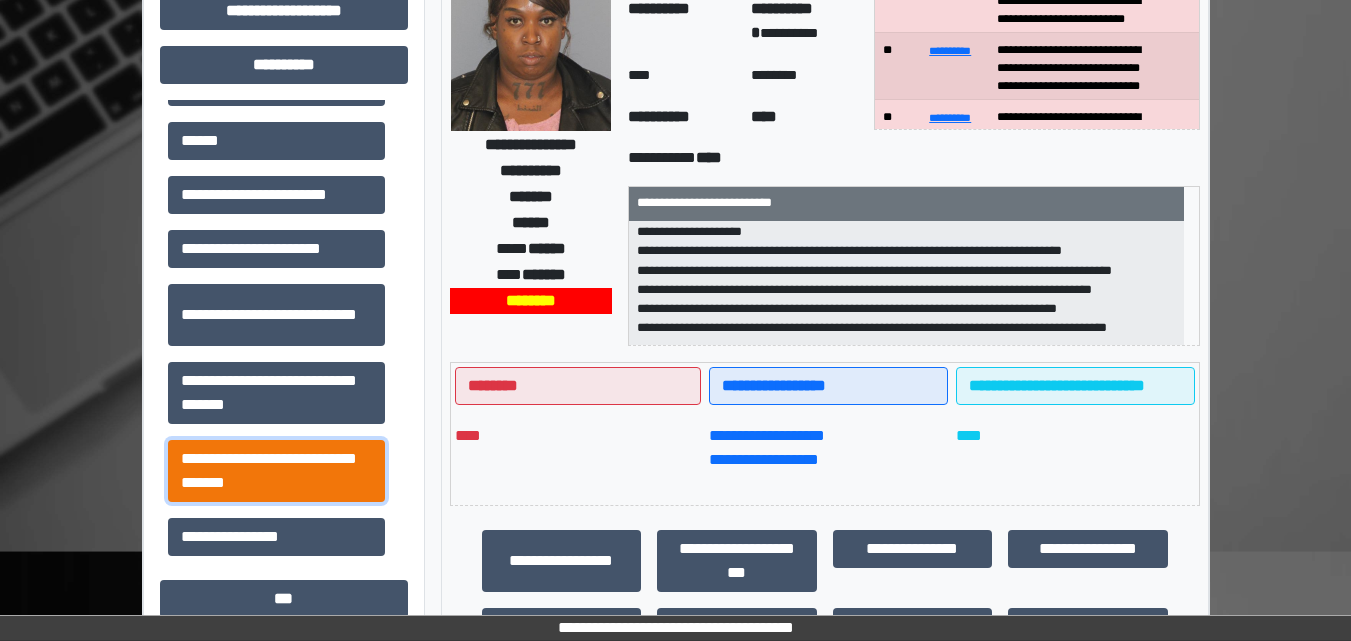 click on "**********" at bounding box center [276, 471] 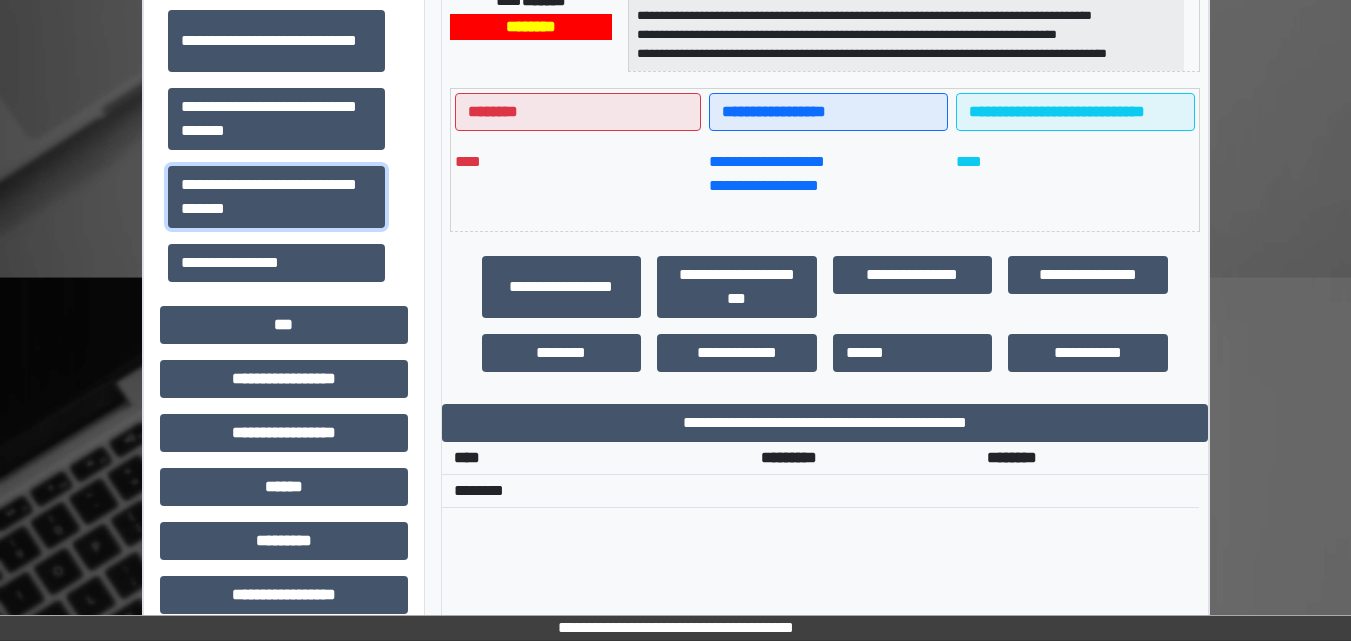 scroll, scrollTop: 600, scrollLeft: 0, axis: vertical 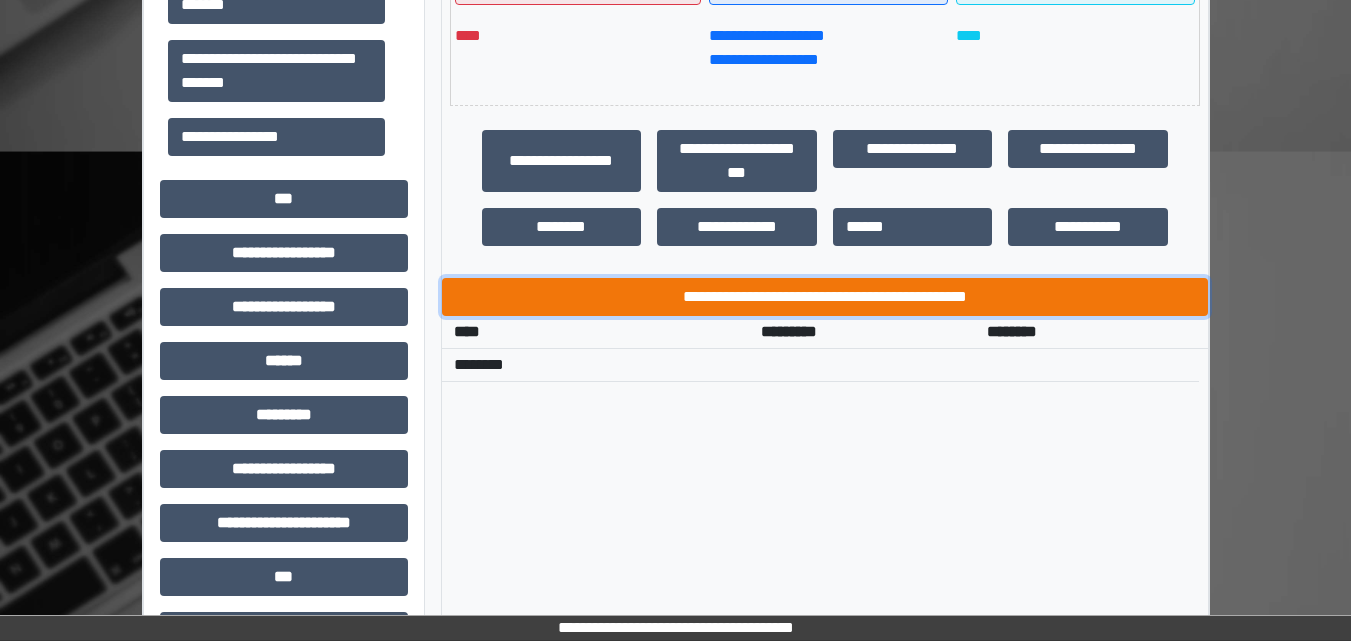 click on "**********" at bounding box center (825, 297) 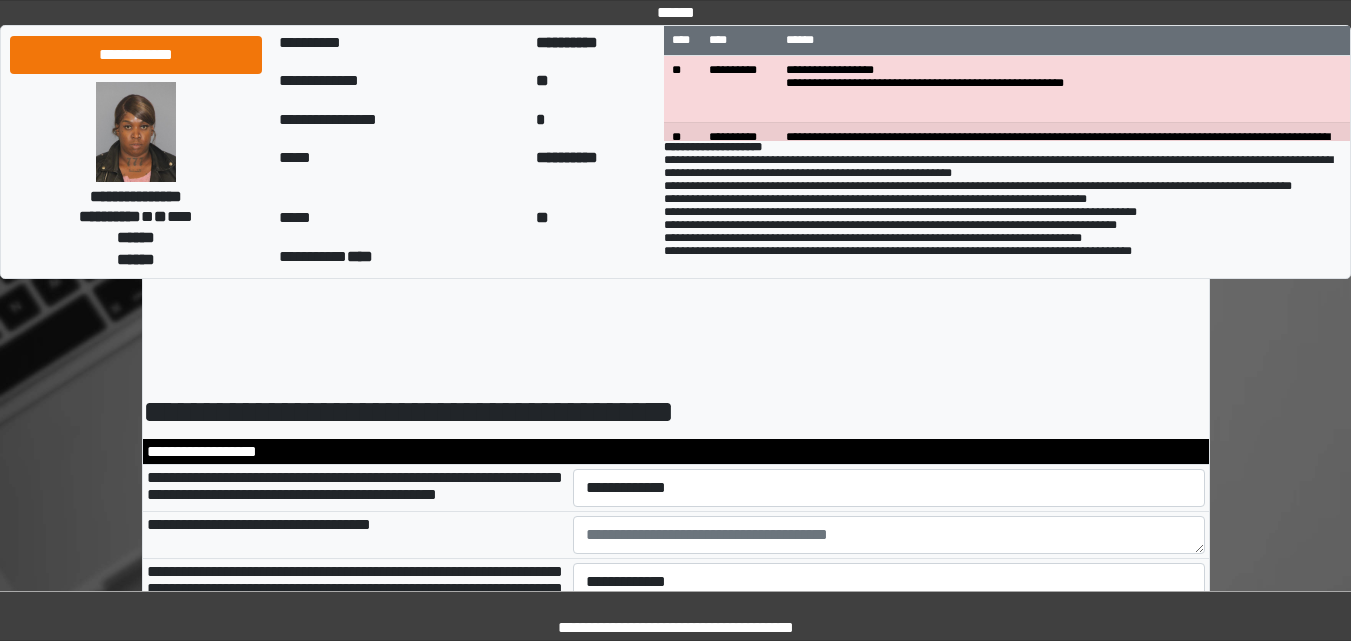 scroll, scrollTop: 0, scrollLeft: 0, axis: both 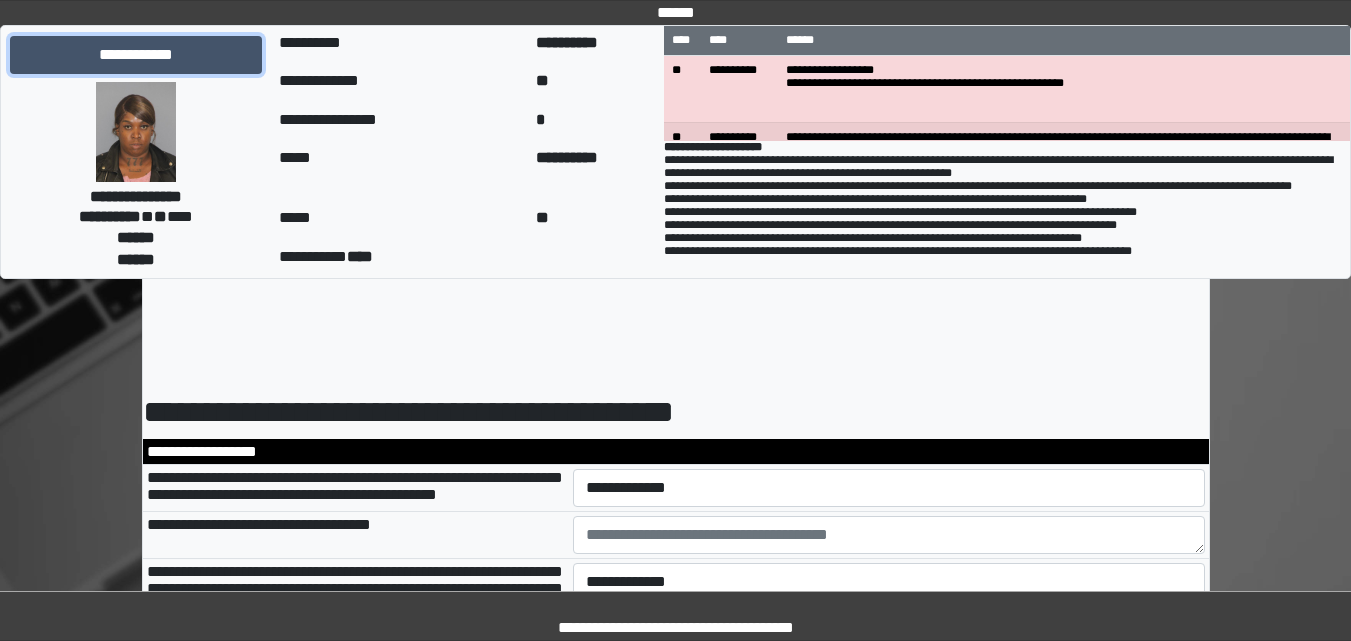 click on "**********" at bounding box center [136, 55] 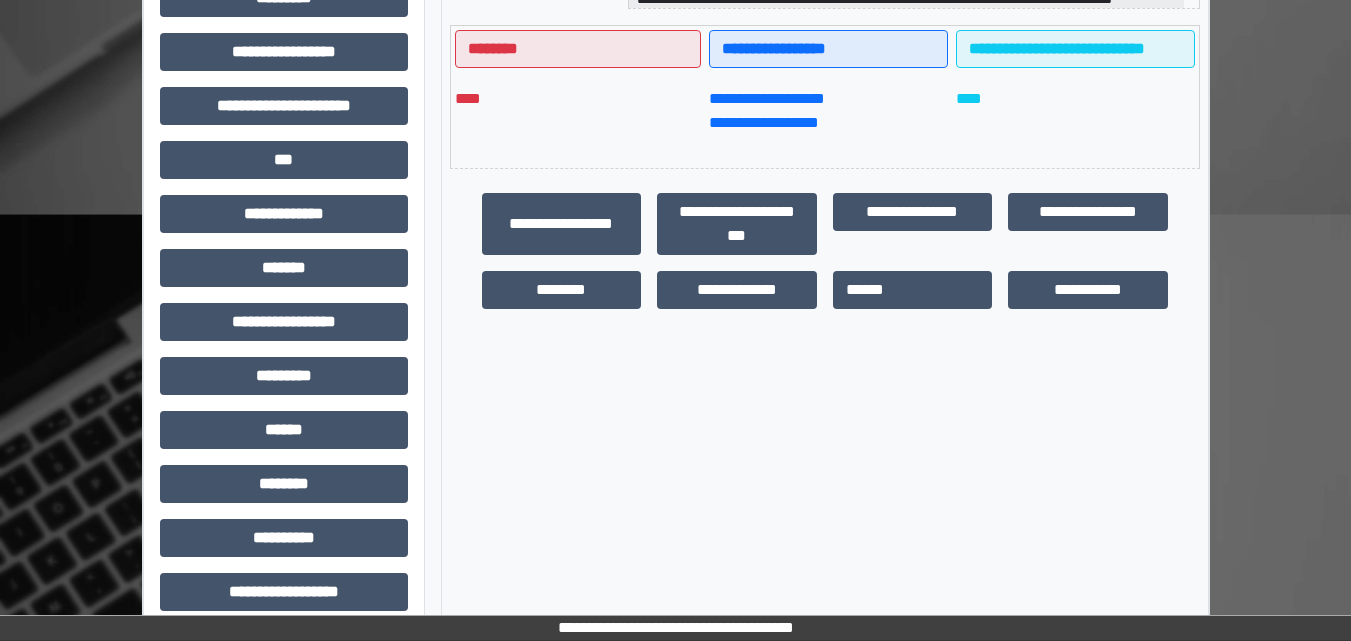 scroll, scrollTop: 557, scrollLeft: 0, axis: vertical 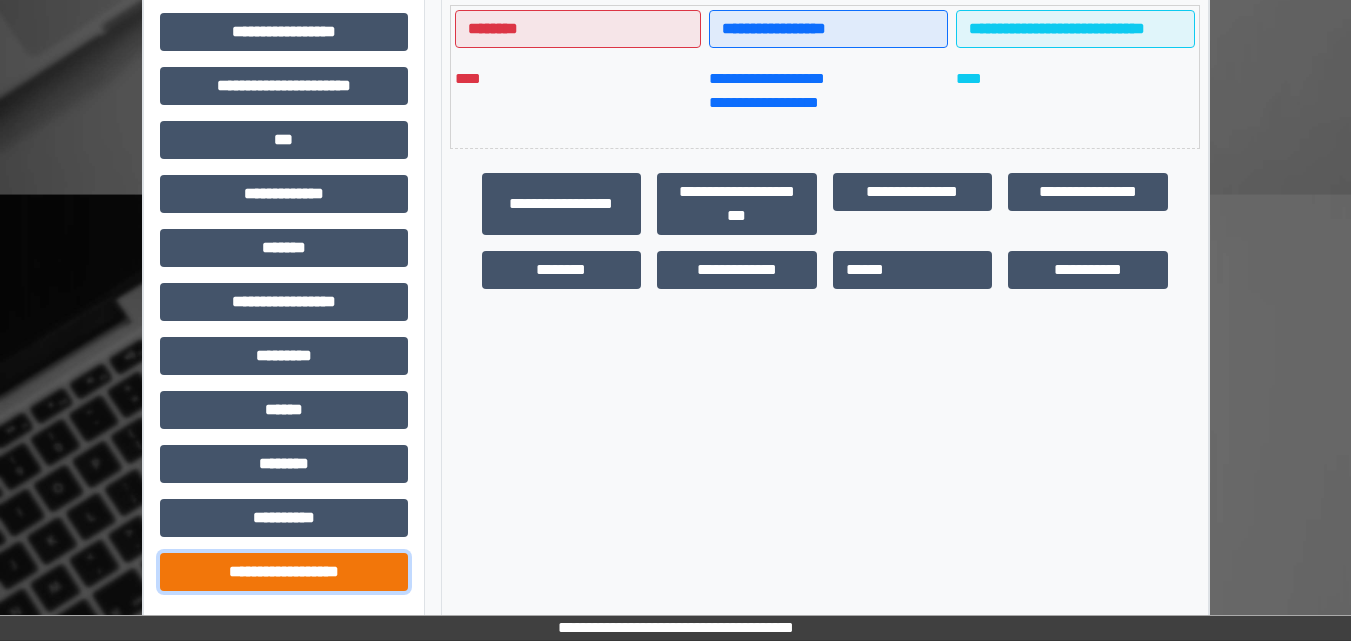 click on "**********" at bounding box center [284, 572] 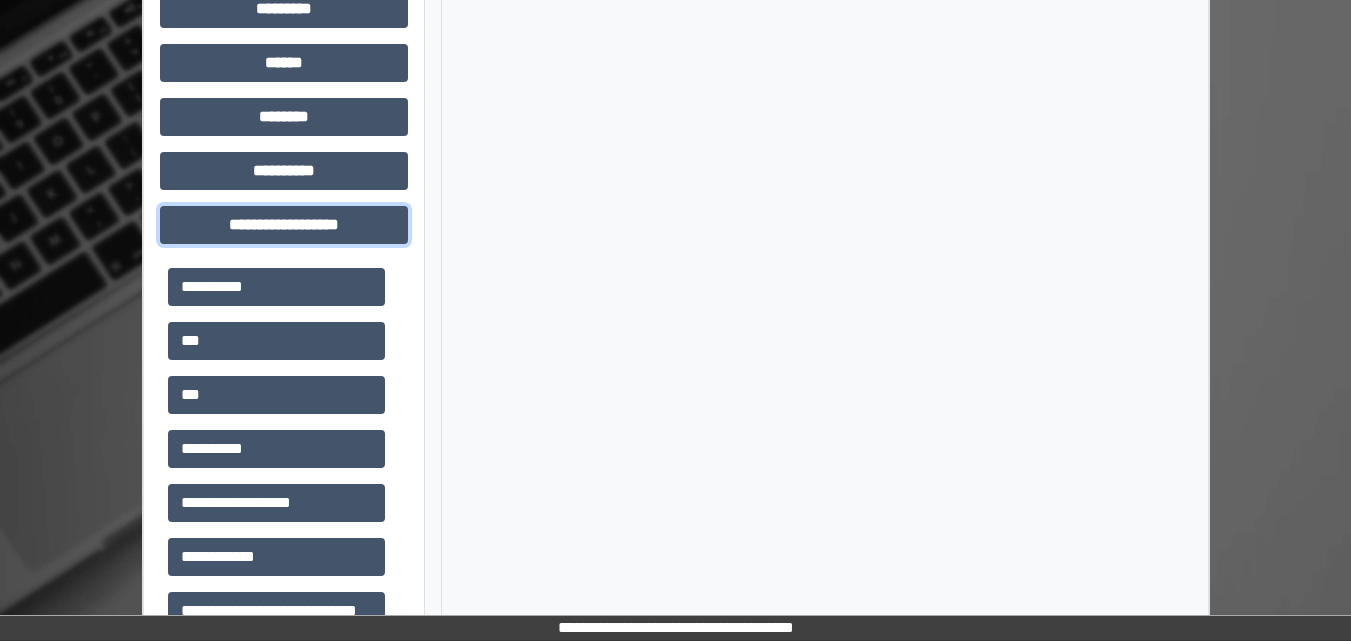 scroll, scrollTop: 957, scrollLeft: 0, axis: vertical 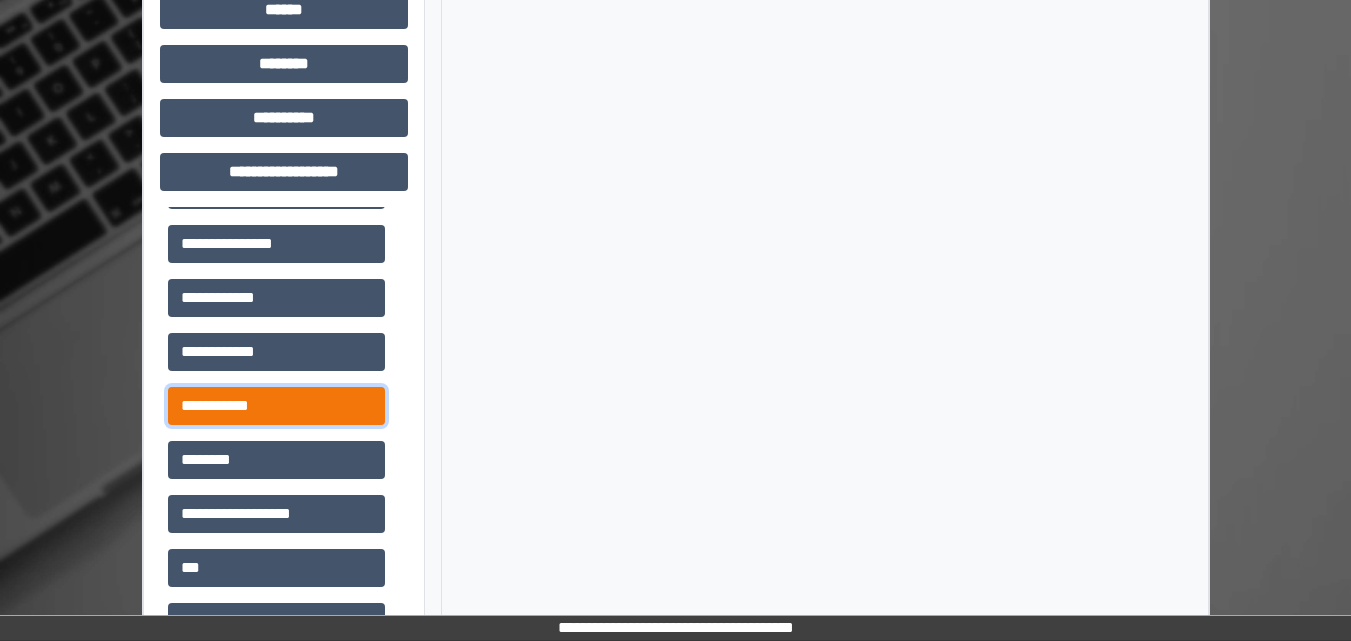 click on "**********" at bounding box center [276, 406] 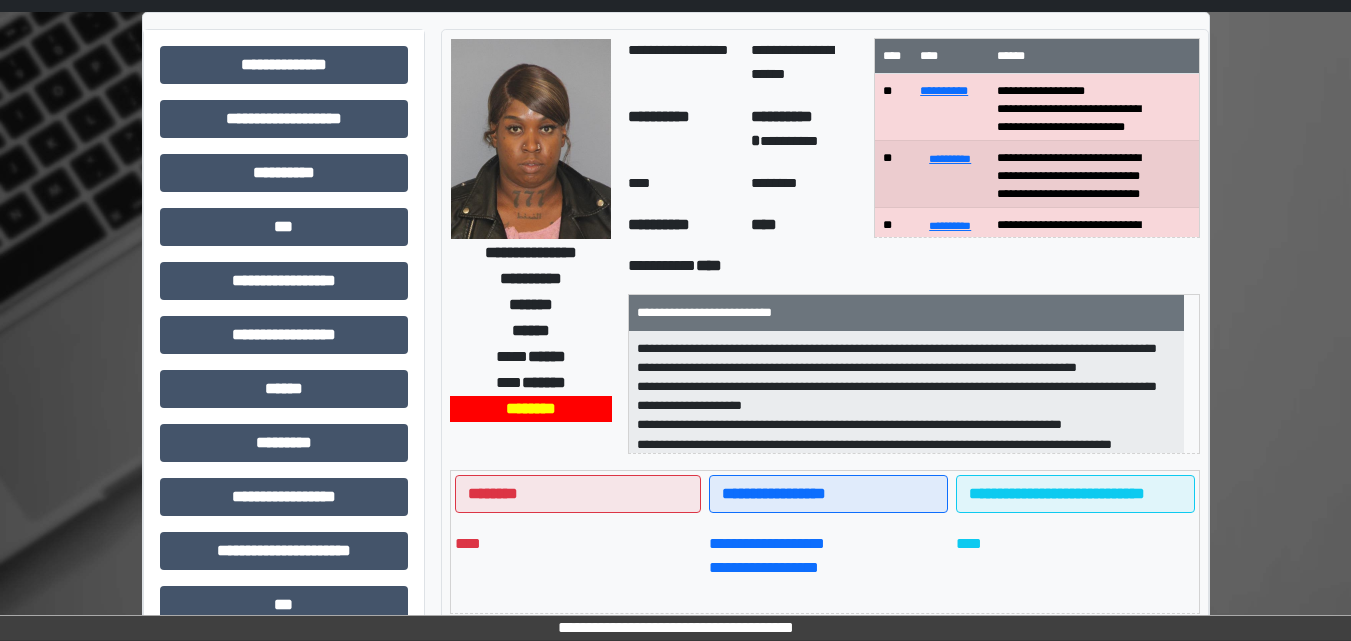 scroll, scrollTop: 57, scrollLeft: 0, axis: vertical 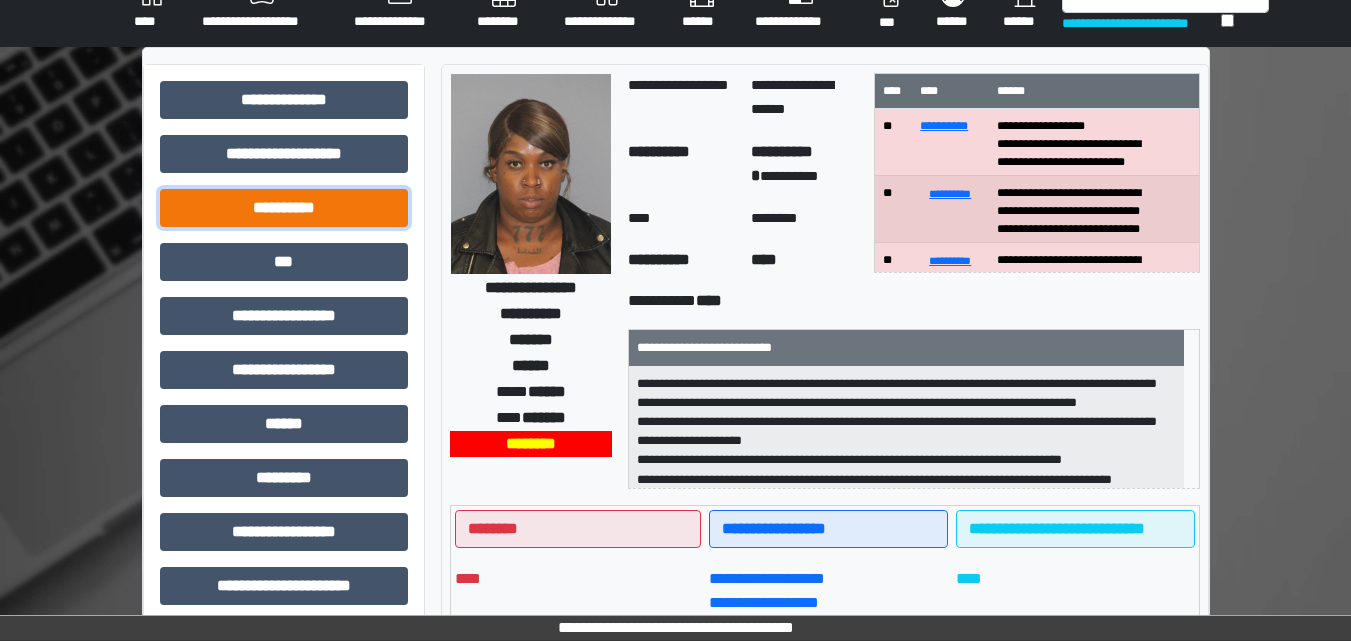 click on "**********" at bounding box center [284, 208] 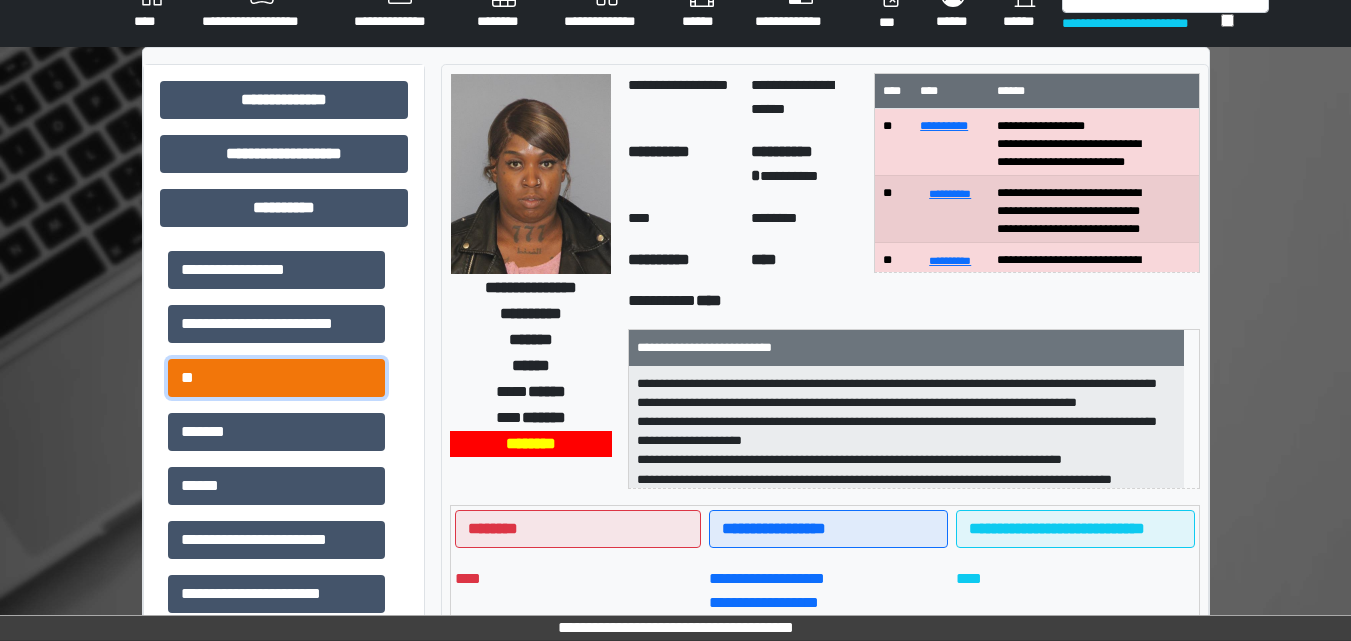 click on "**" at bounding box center (276, 378) 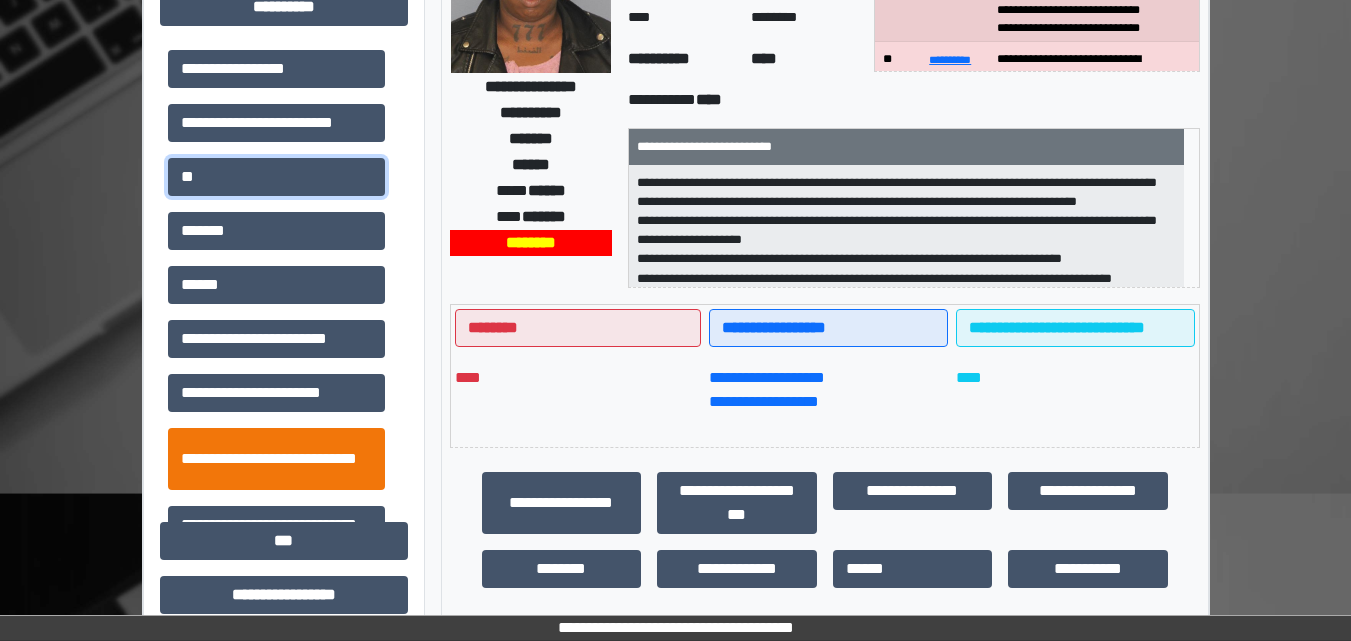 scroll, scrollTop: 257, scrollLeft: 0, axis: vertical 